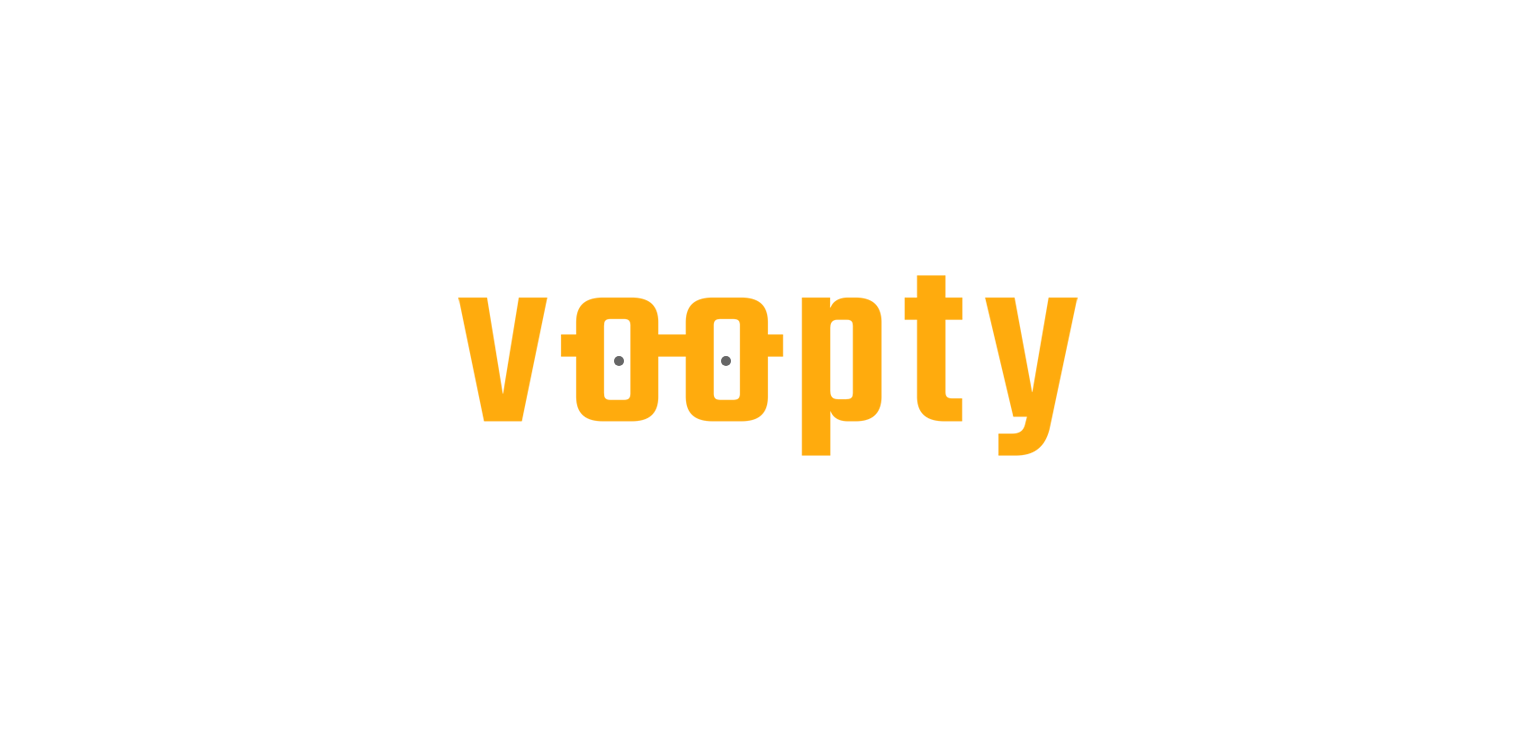scroll, scrollTop: 0, scrollLeft: 0, axis: both 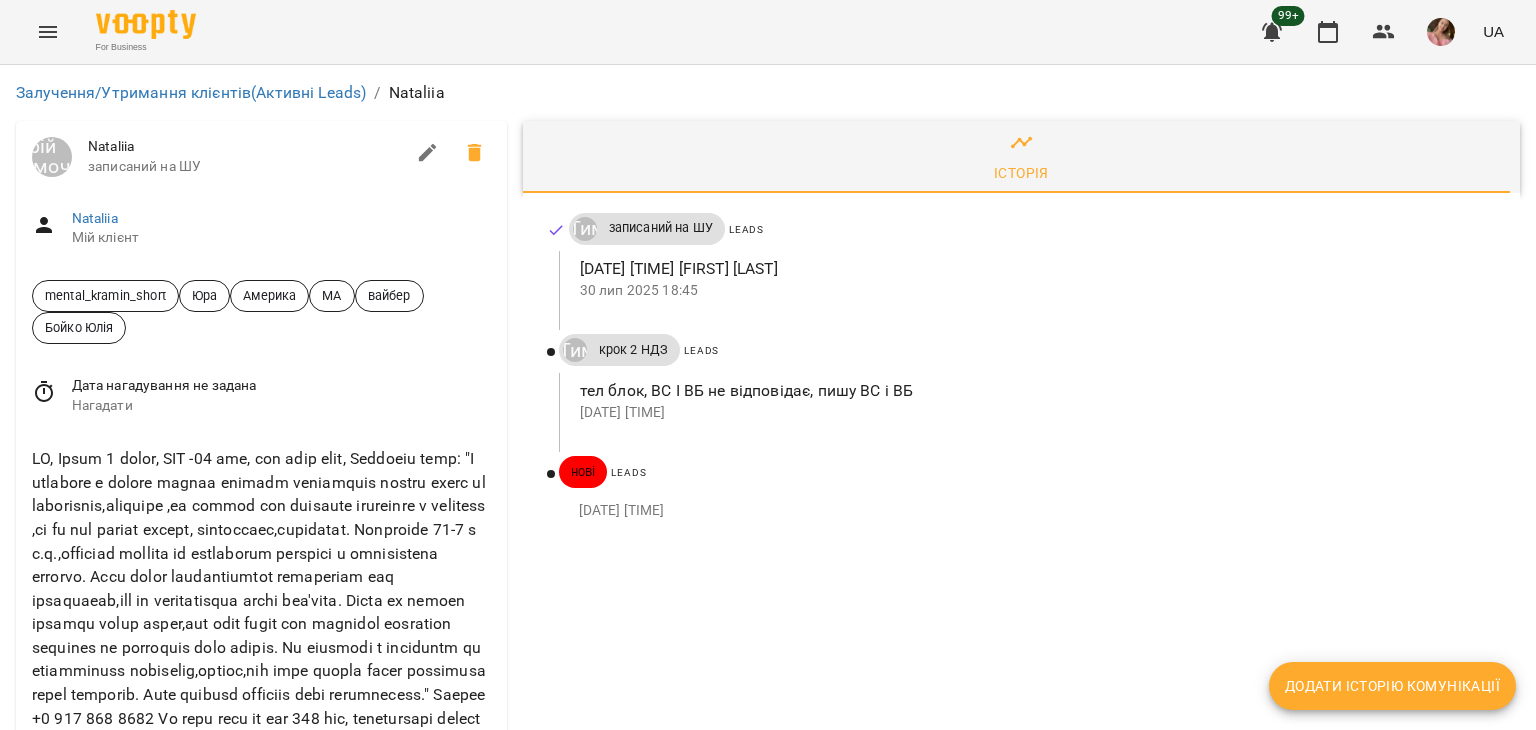 click on "Додати історію комунікації" at bounding box center (1392, 686) 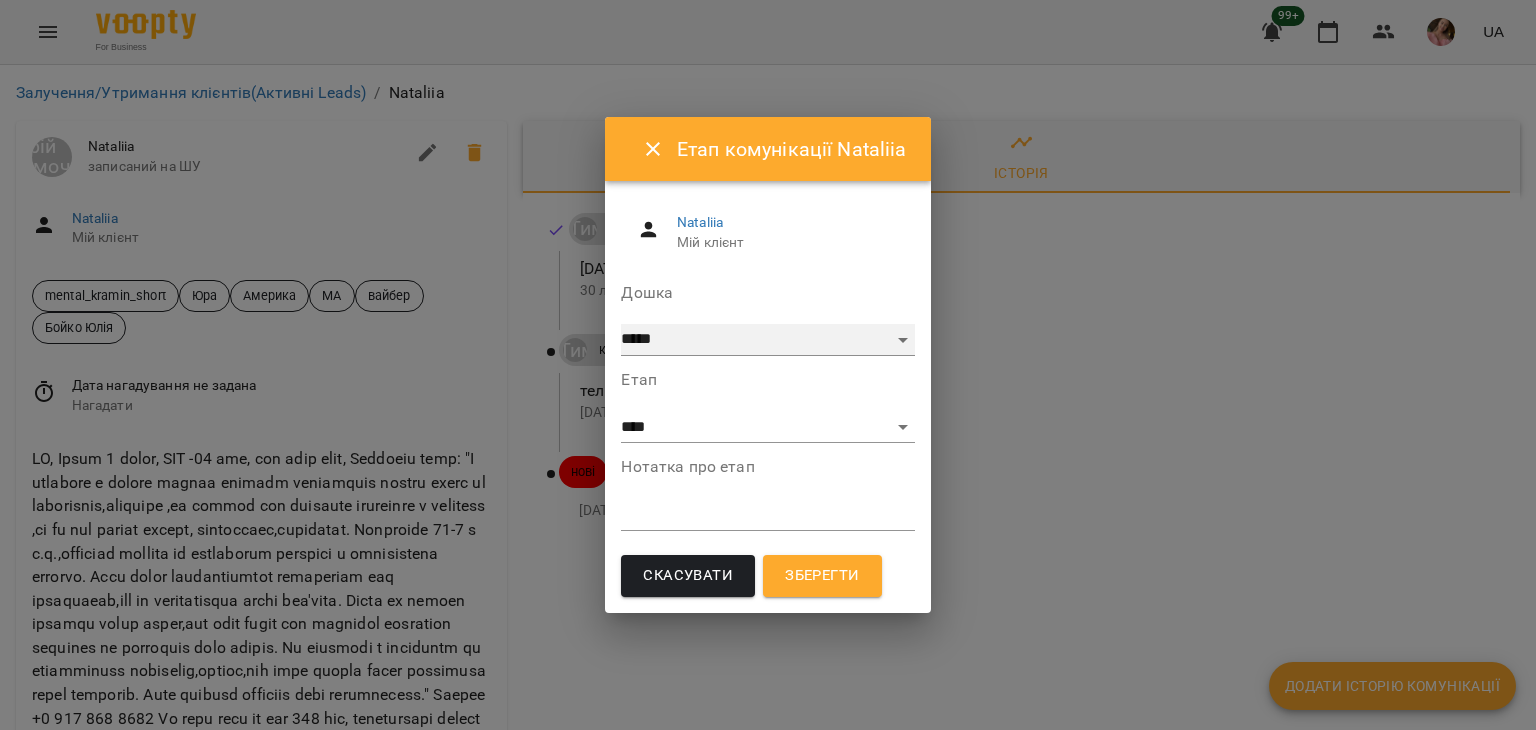 click on "***** ******** ****** ********" at bounding box center [767, 340] 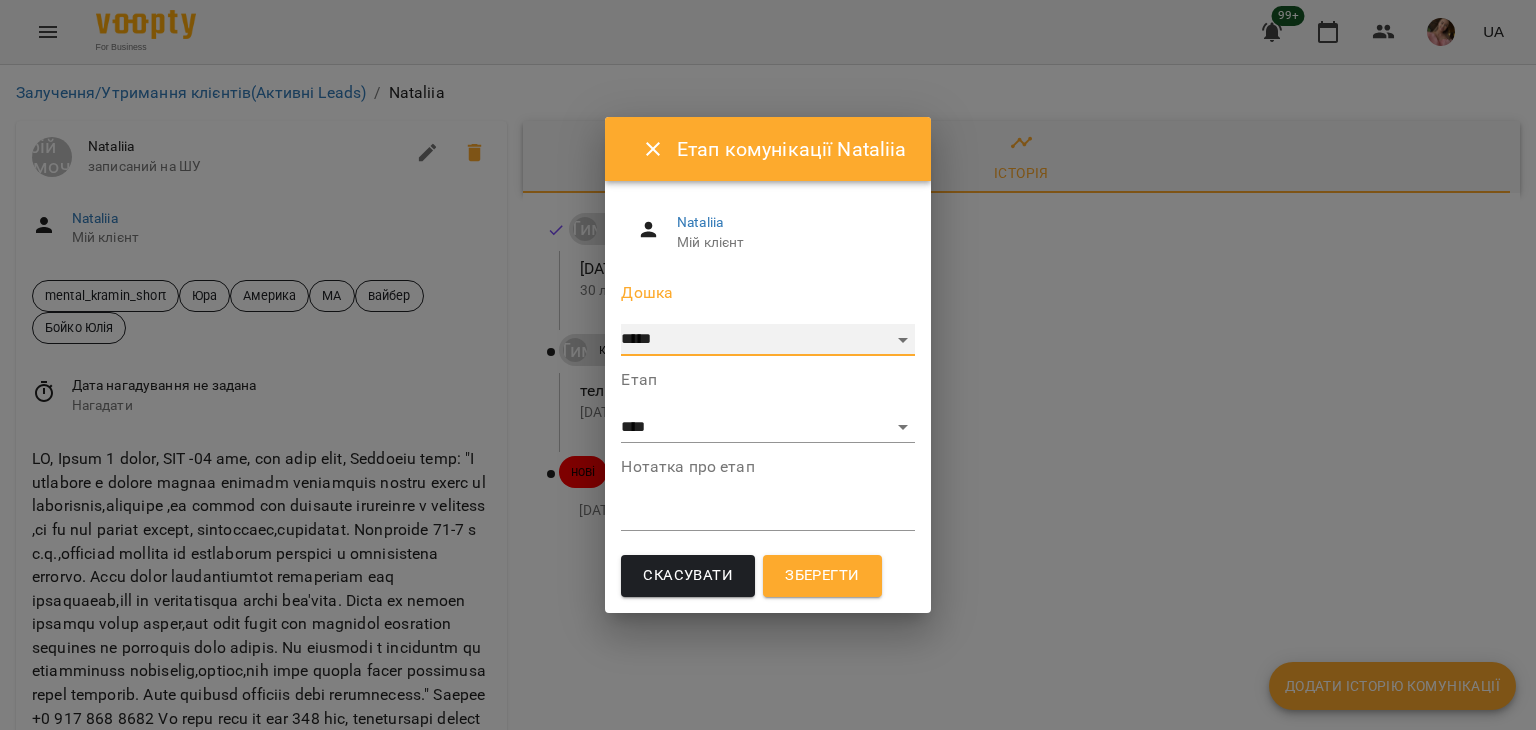 select on "**********" 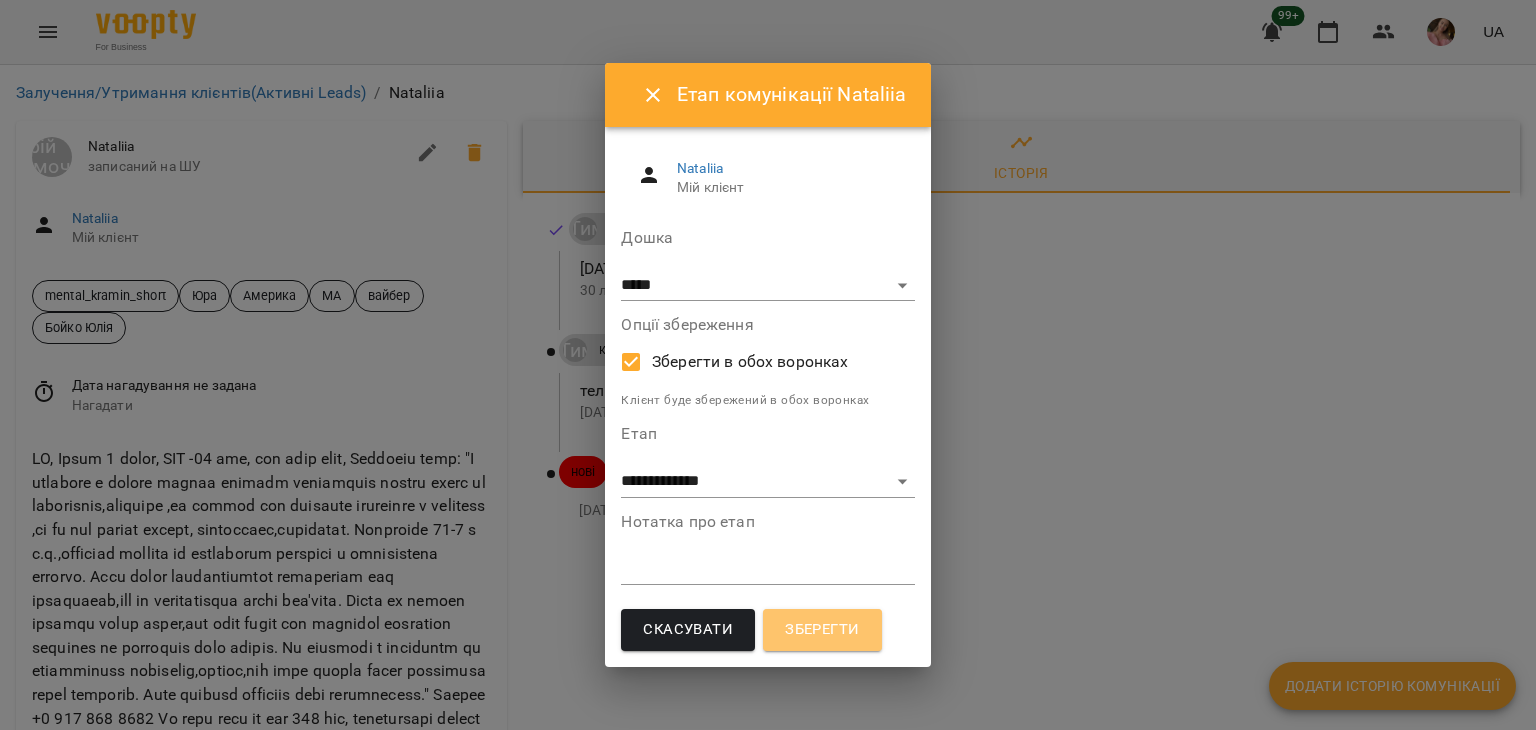 click on "Зберегти" at bounding box center (822, 630) 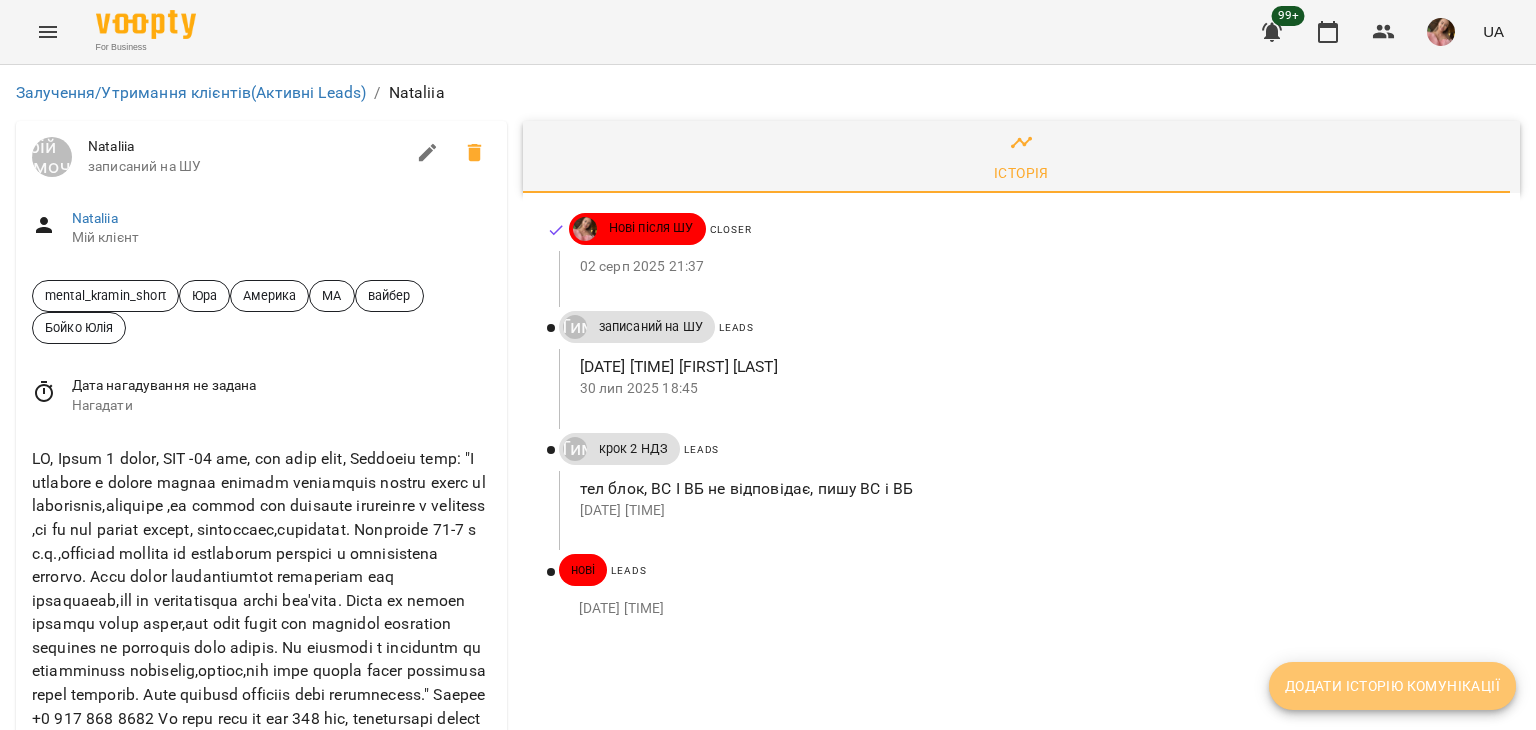click on "Додати історію комунікації" at bounding box center [1392, 686] 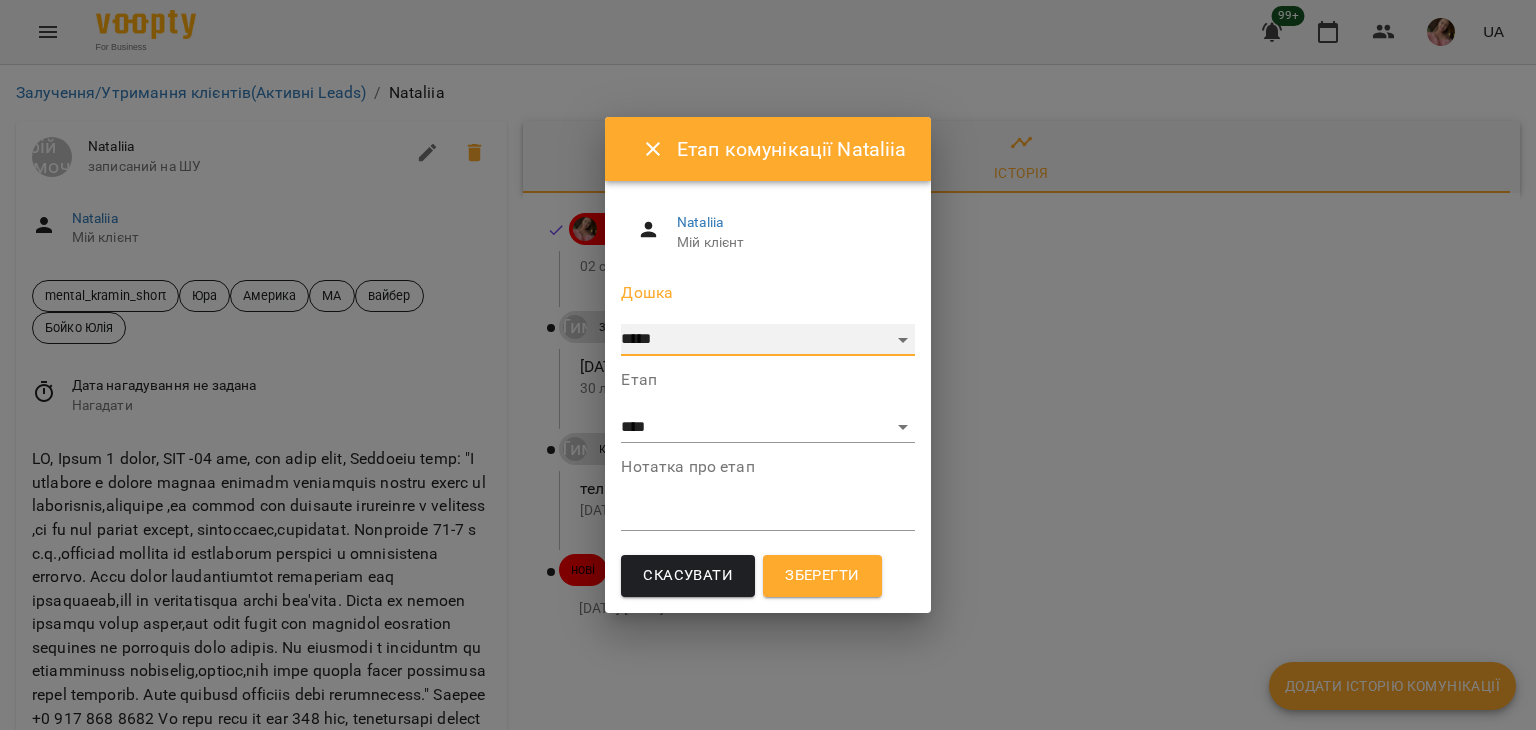 drag, startPoint x: 646, startPoint y: 335, endPoint x: 650, endPoint y: 349, distance: 14.56022 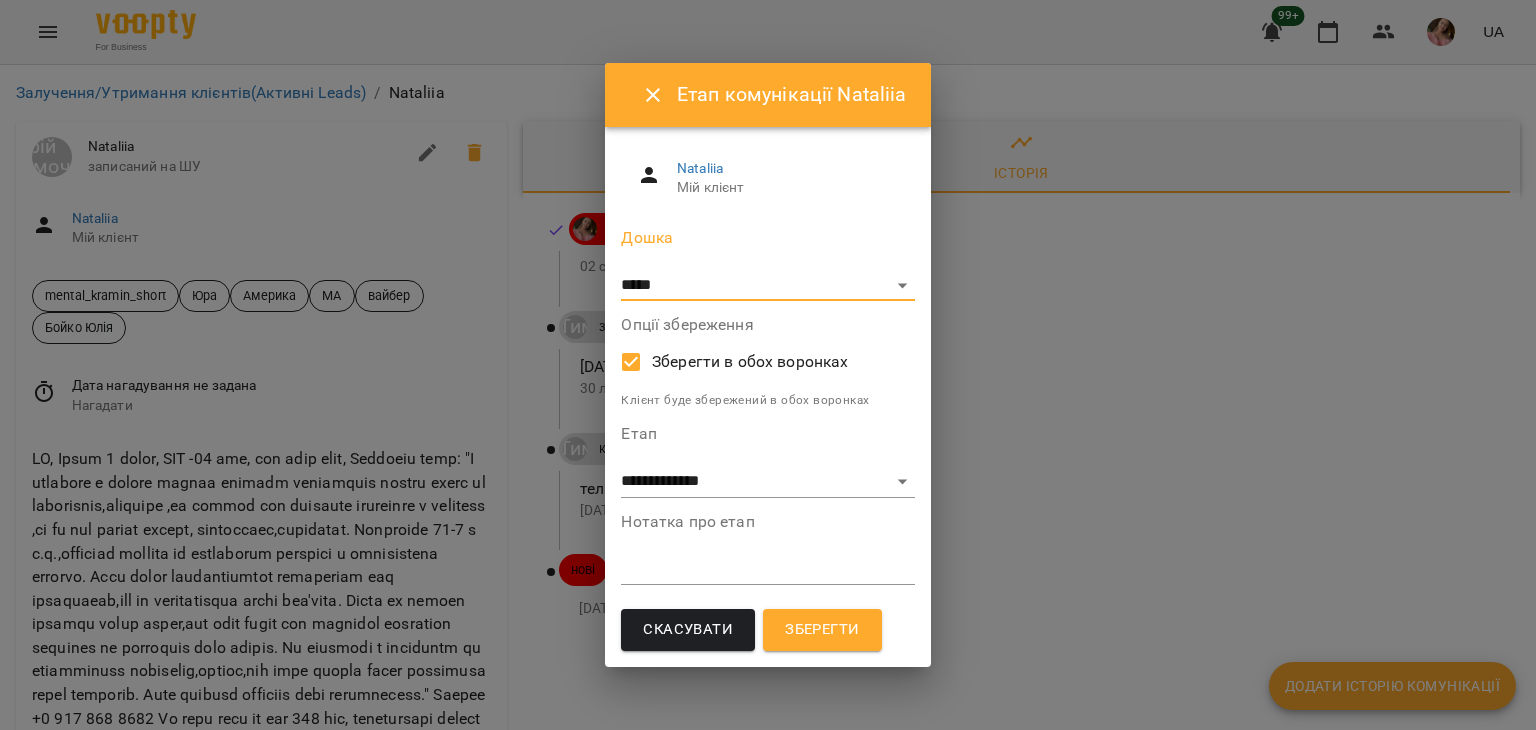click on "**********" at bounding box center [767, 461] 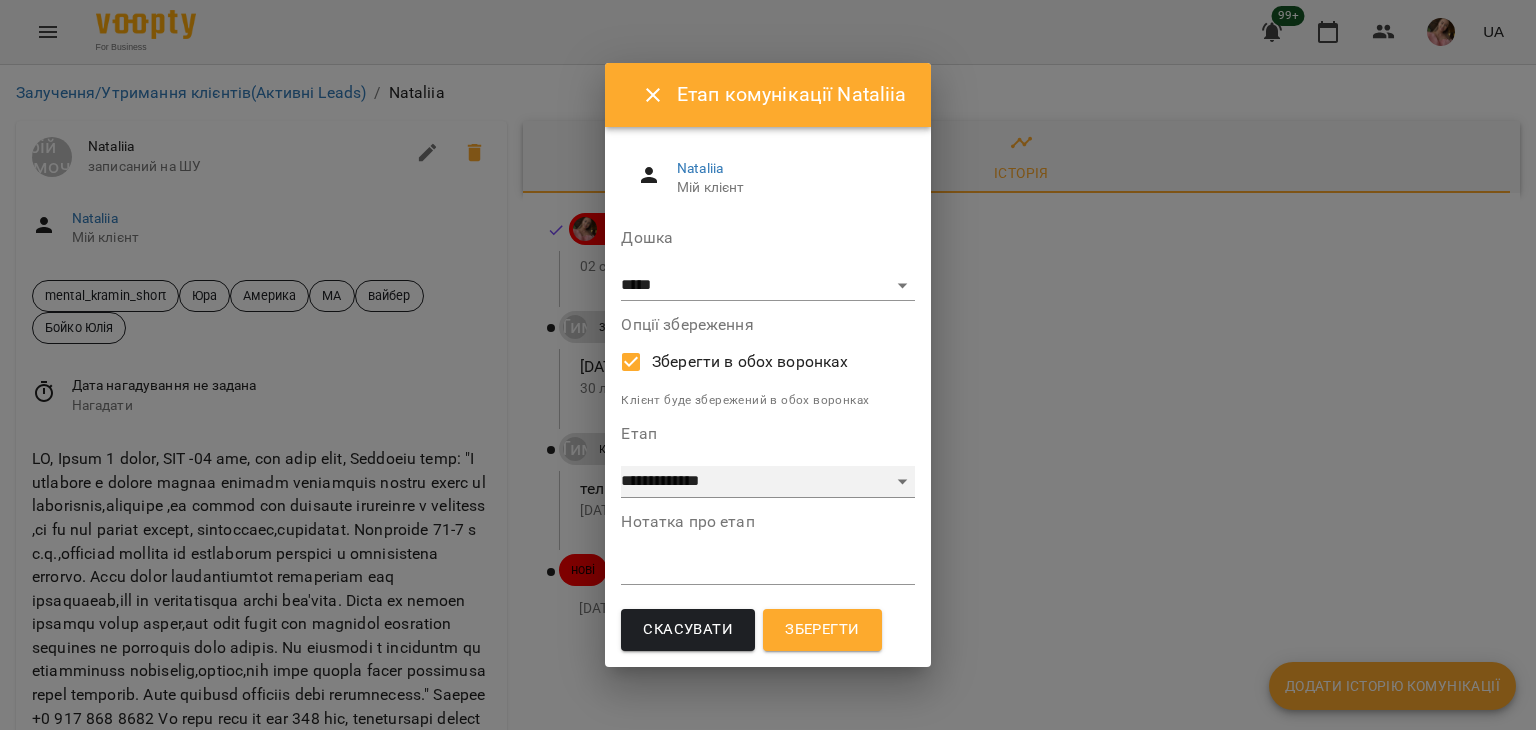 click on "**********" at bounding box center [767, 482] 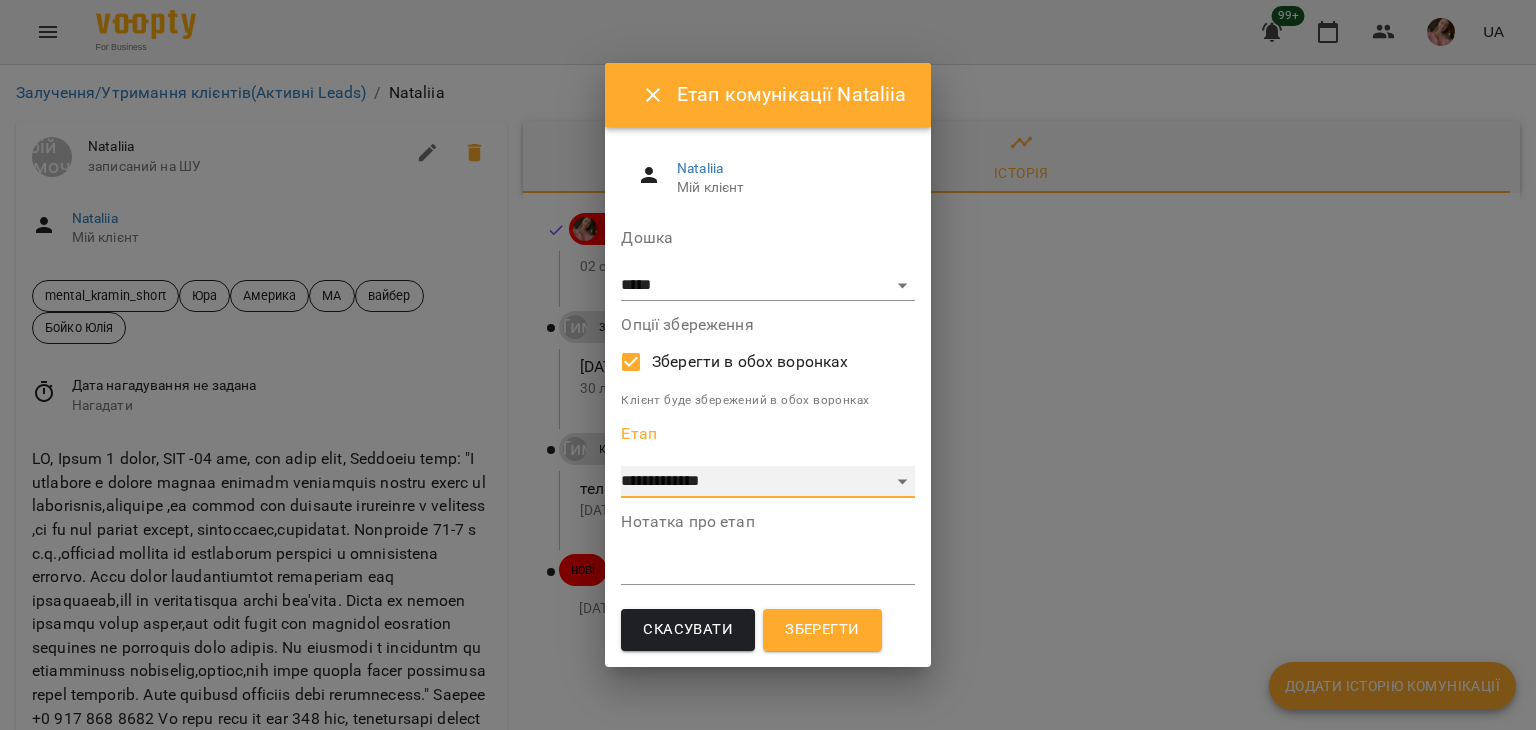 select on "*" 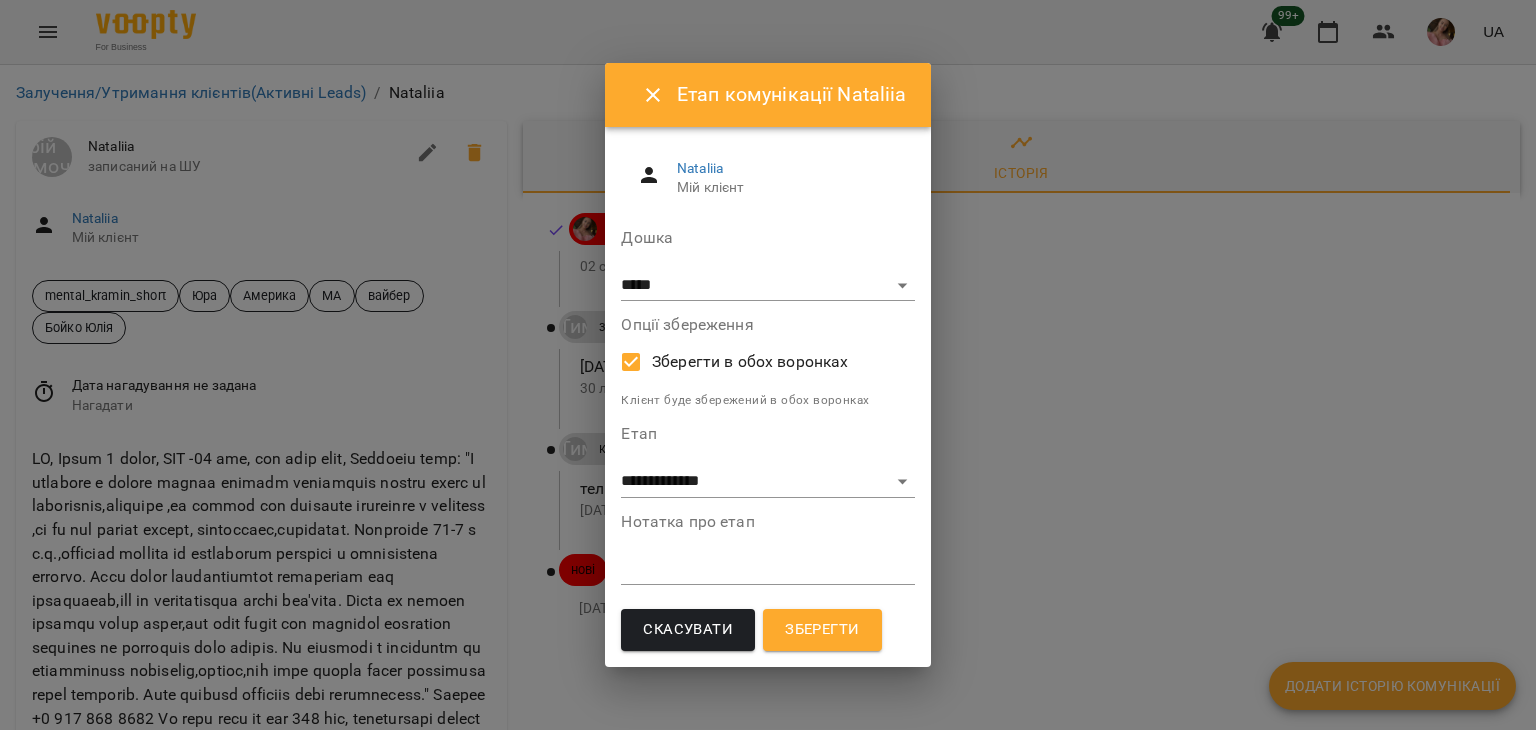 click on "*" at bounding box center (767, 569) 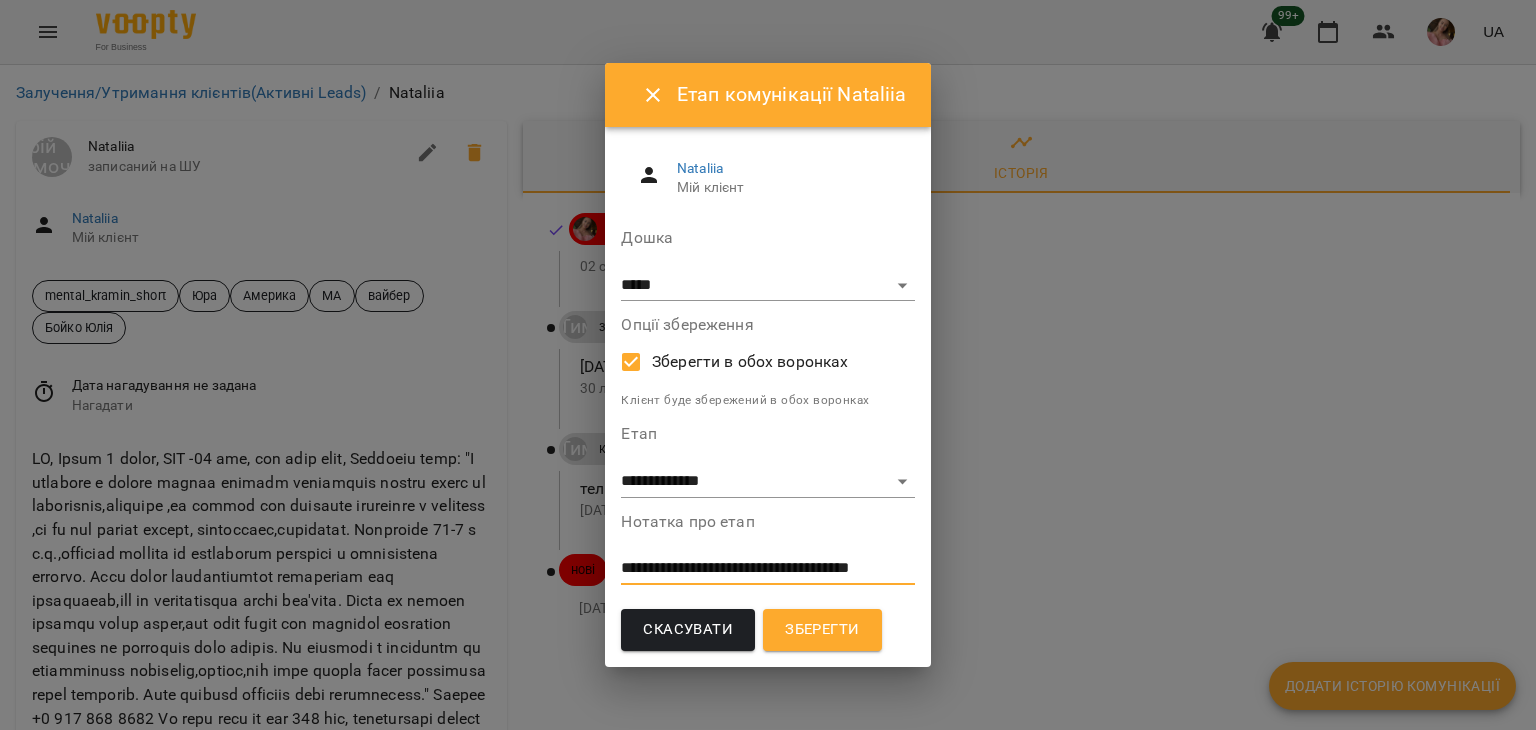 scroll, scrollTop: 0, scrollLeft: 0, axis: both 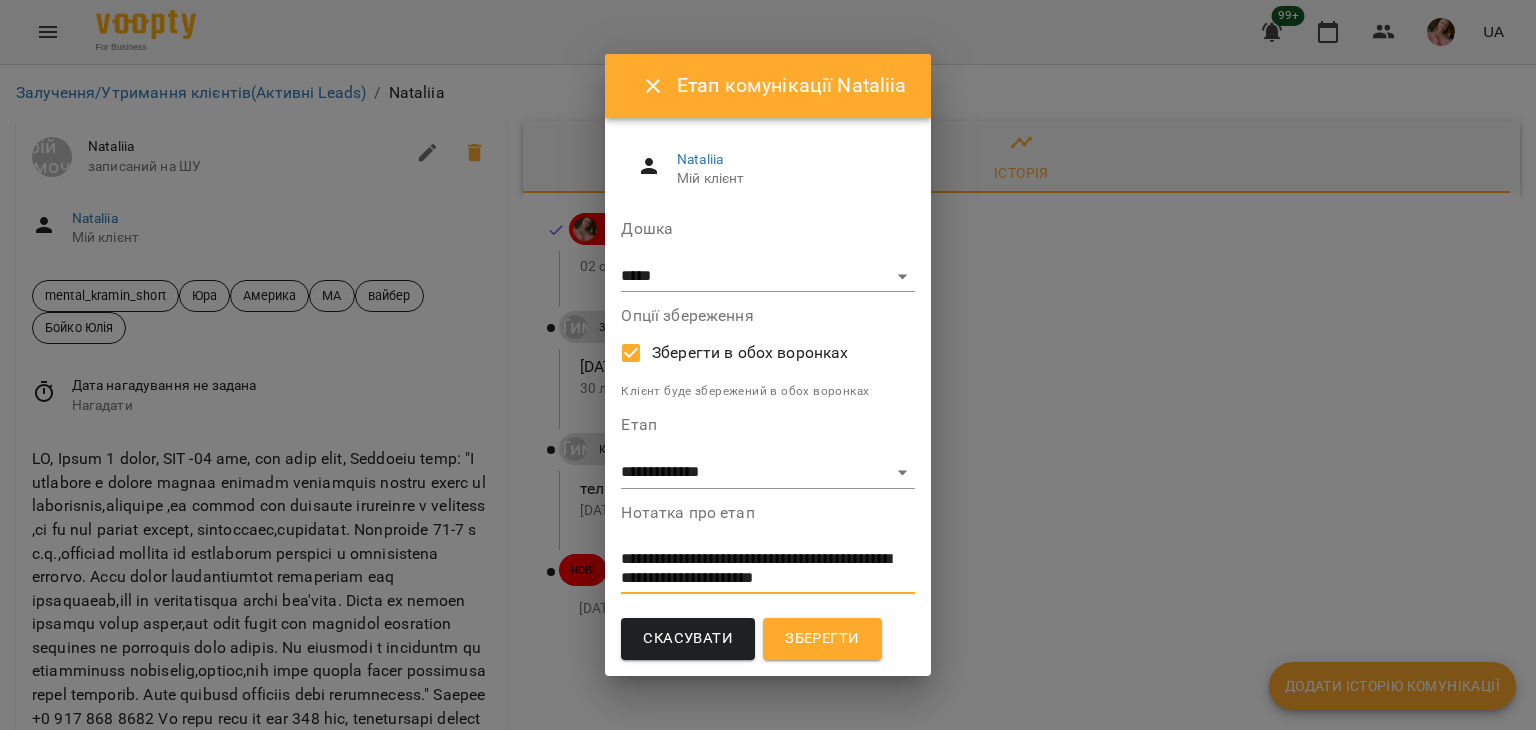 type on "**********" 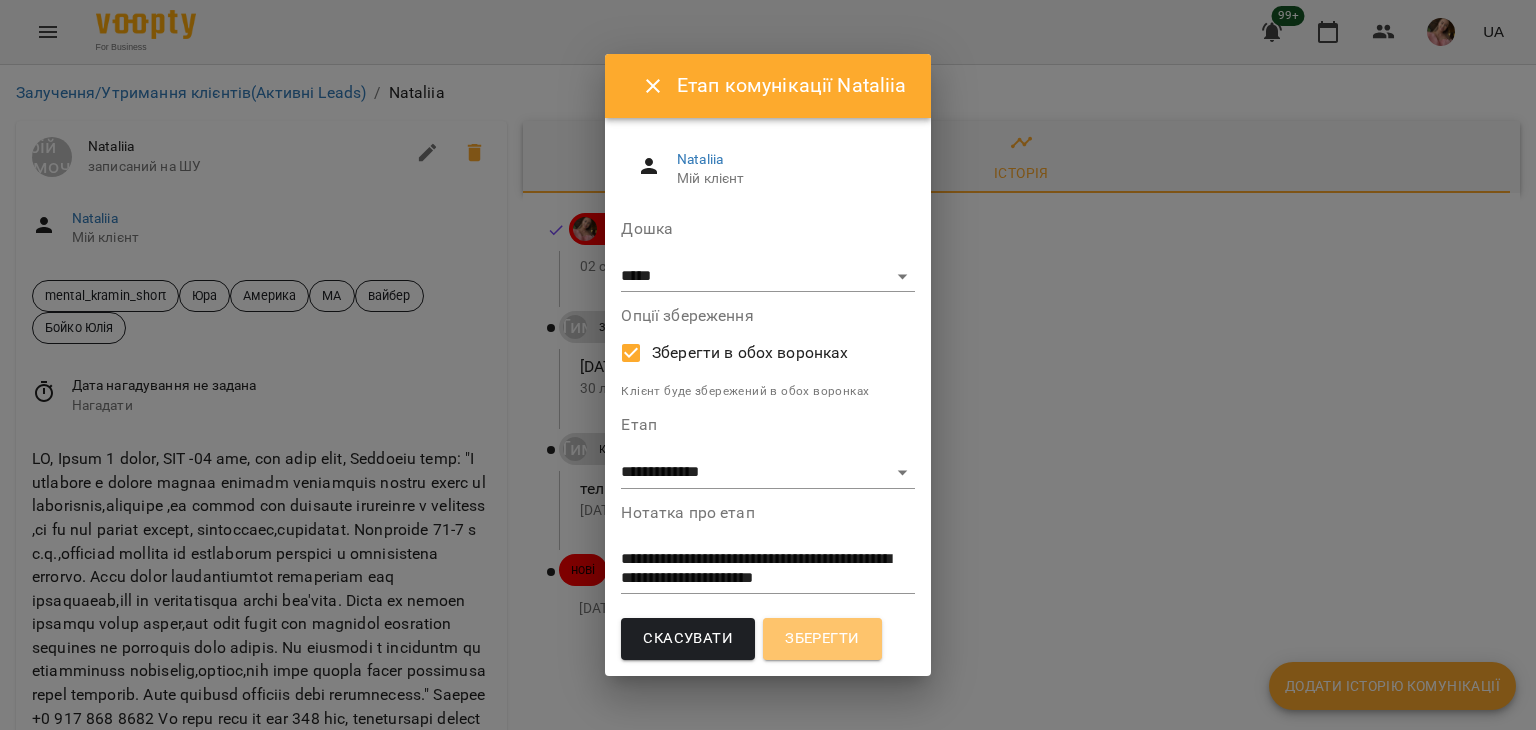 click on "Зберегти" at bounding box center (822, 639) 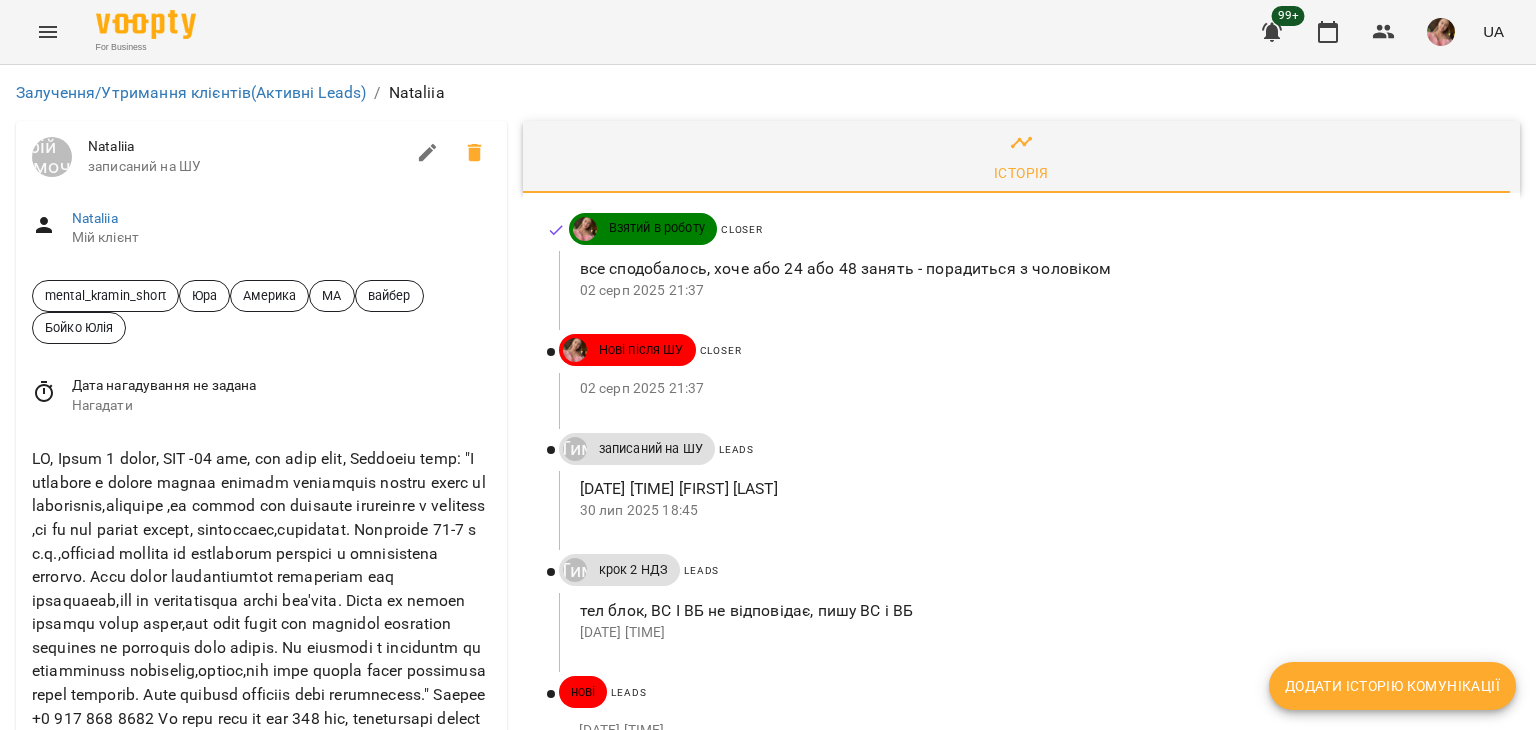 click 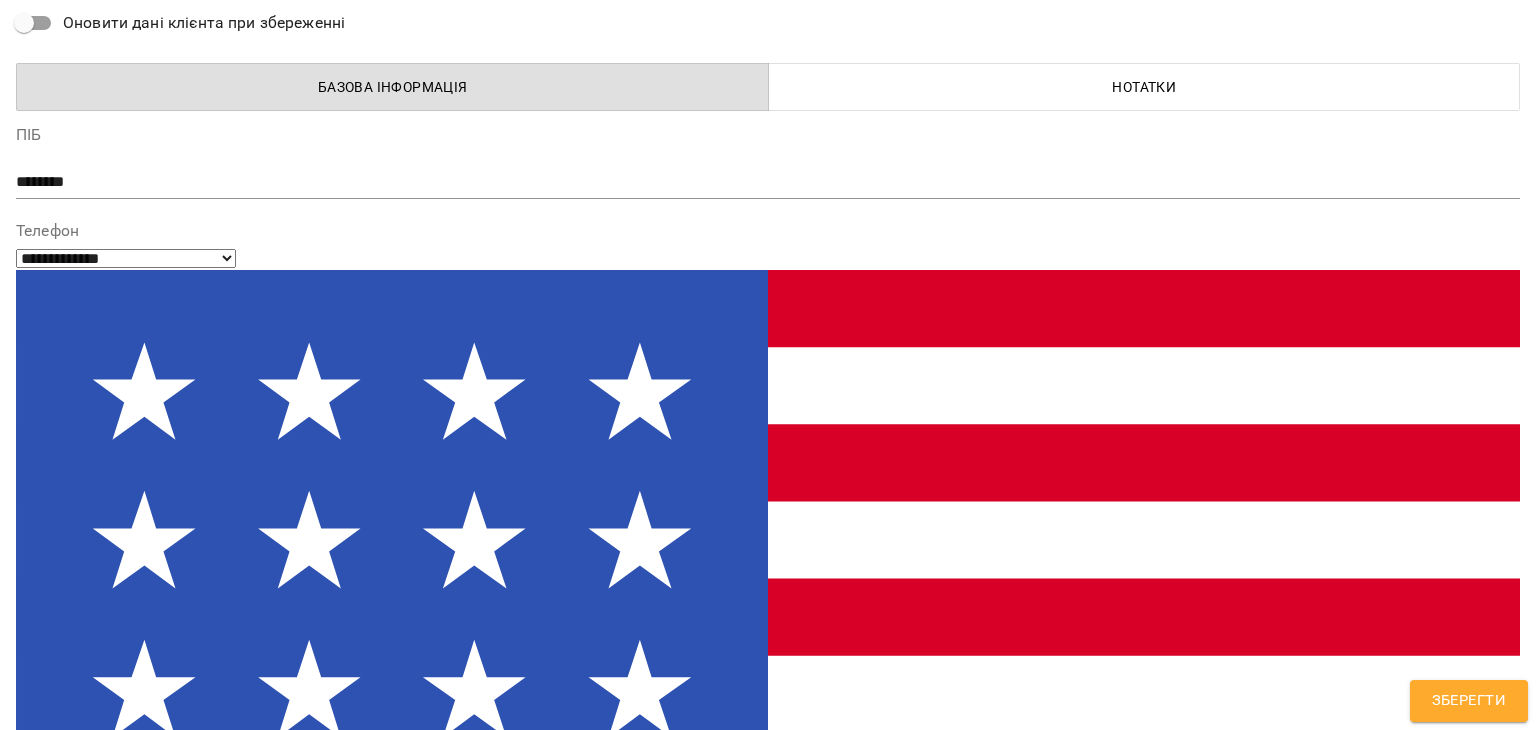 scroll, scrollTop: 500, scrollLeft: 0, axis: vertical 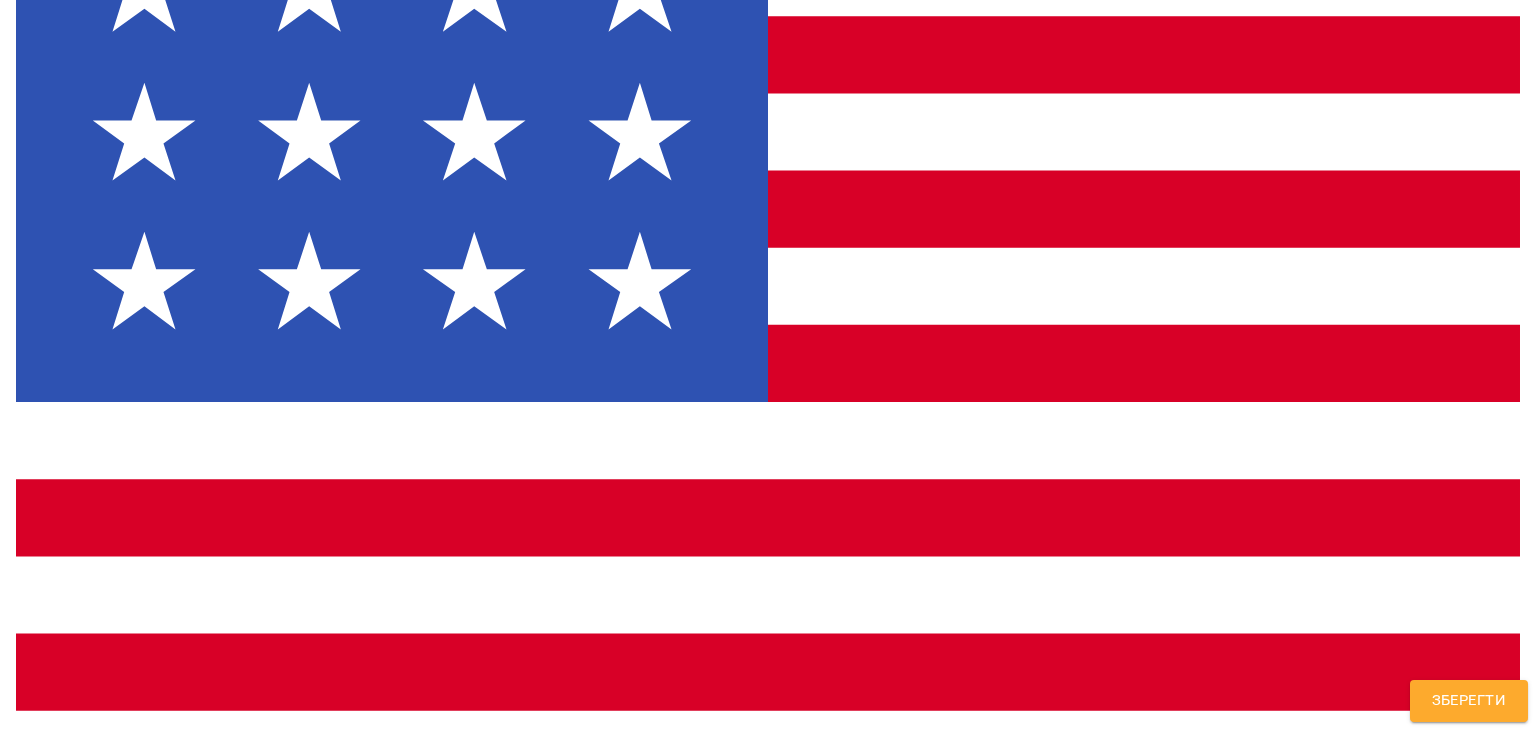 click on "**********" at bounding box center (768, 1327) 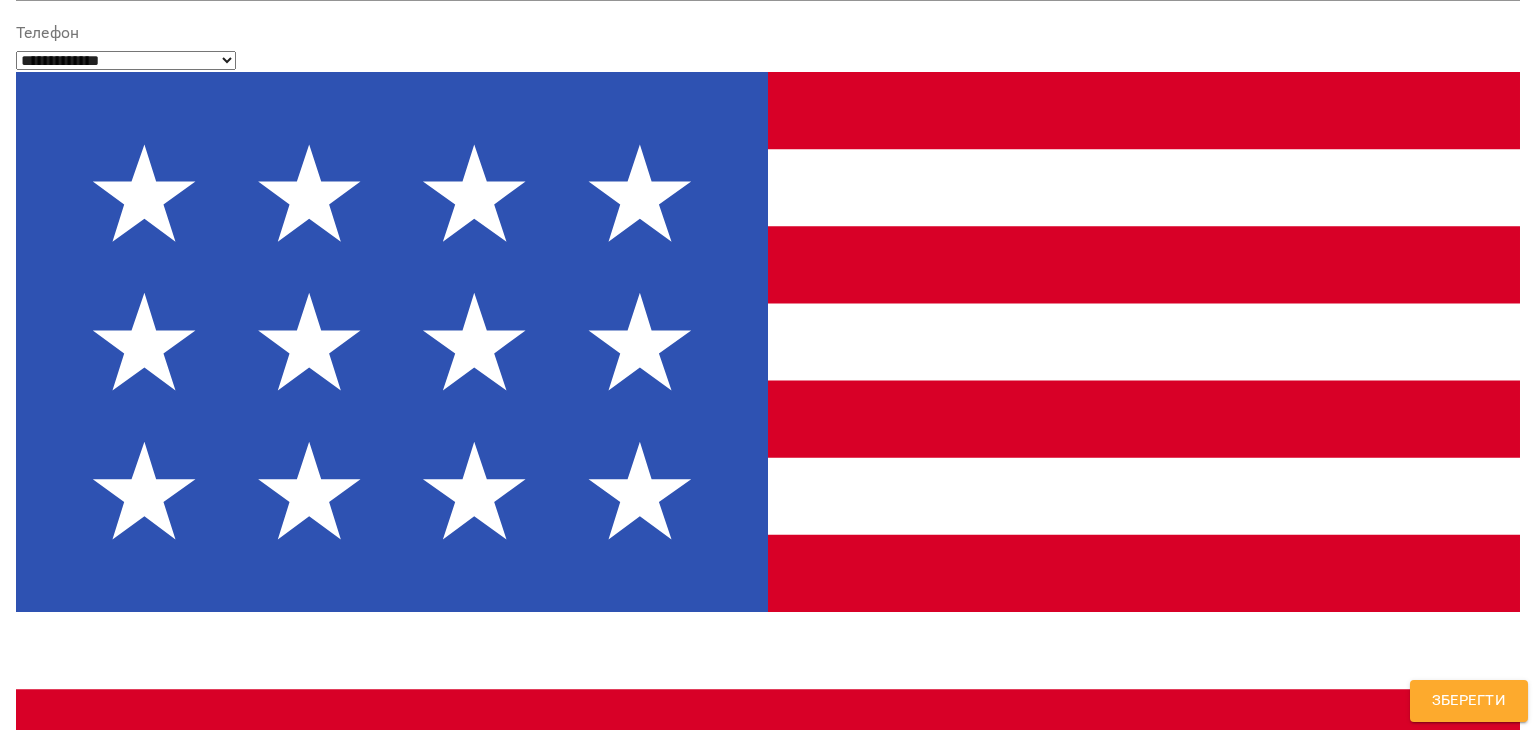 scroll, scrollTop: 500, scrollLeft: 0, axis: vertical 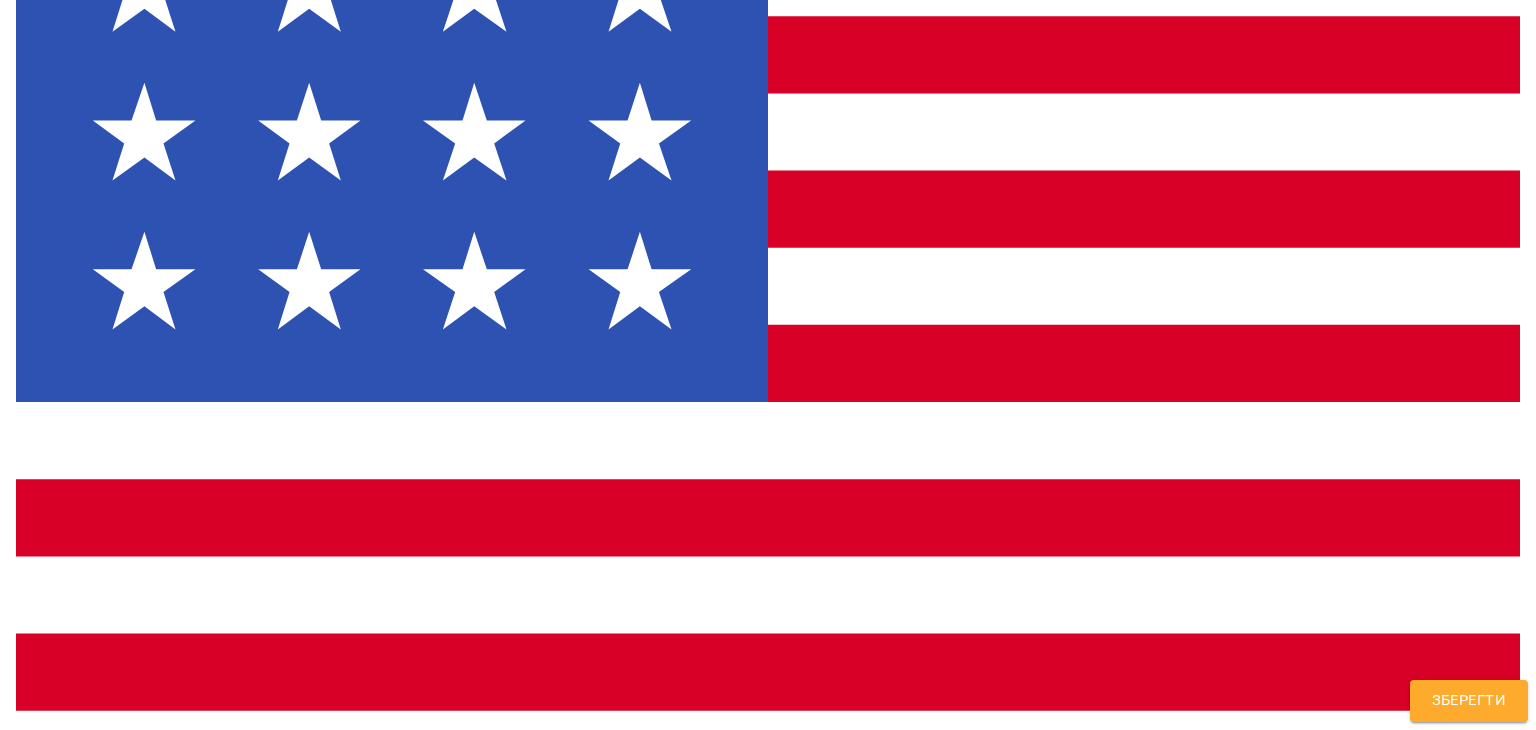 click on "**********" at bounding box center (768, 1327) 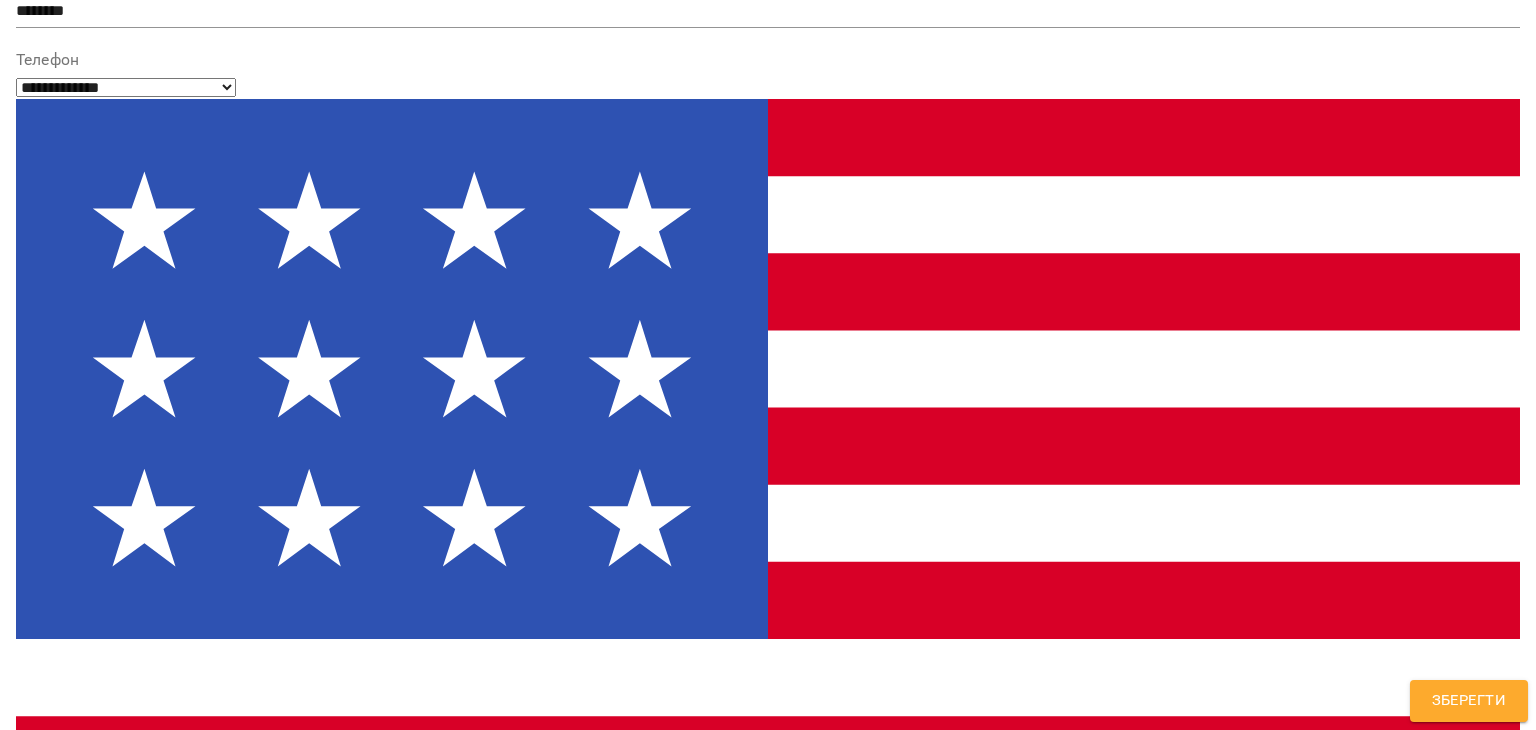 scroll, scrollTop: 260, scrollLeft: 0, axis: vertical 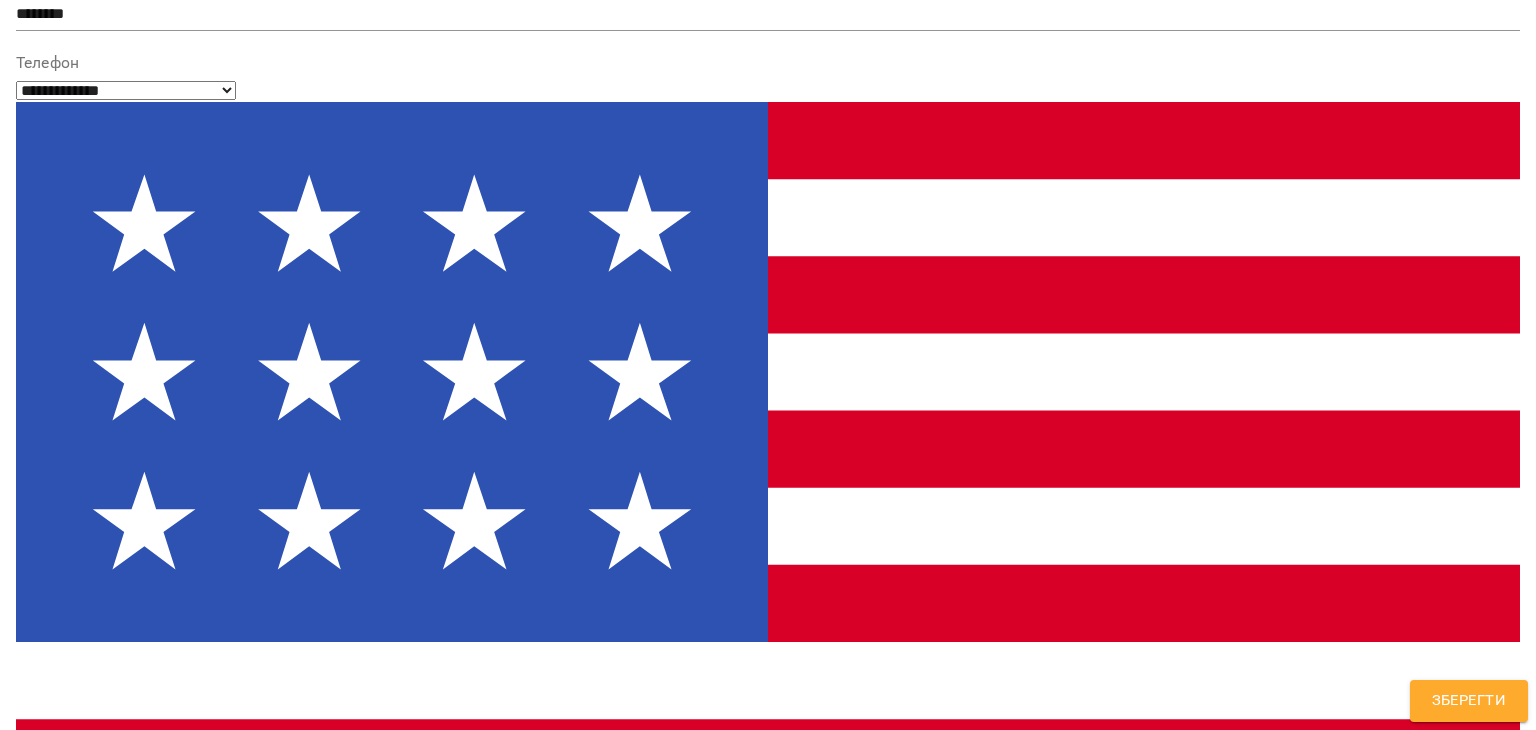 type on "**" 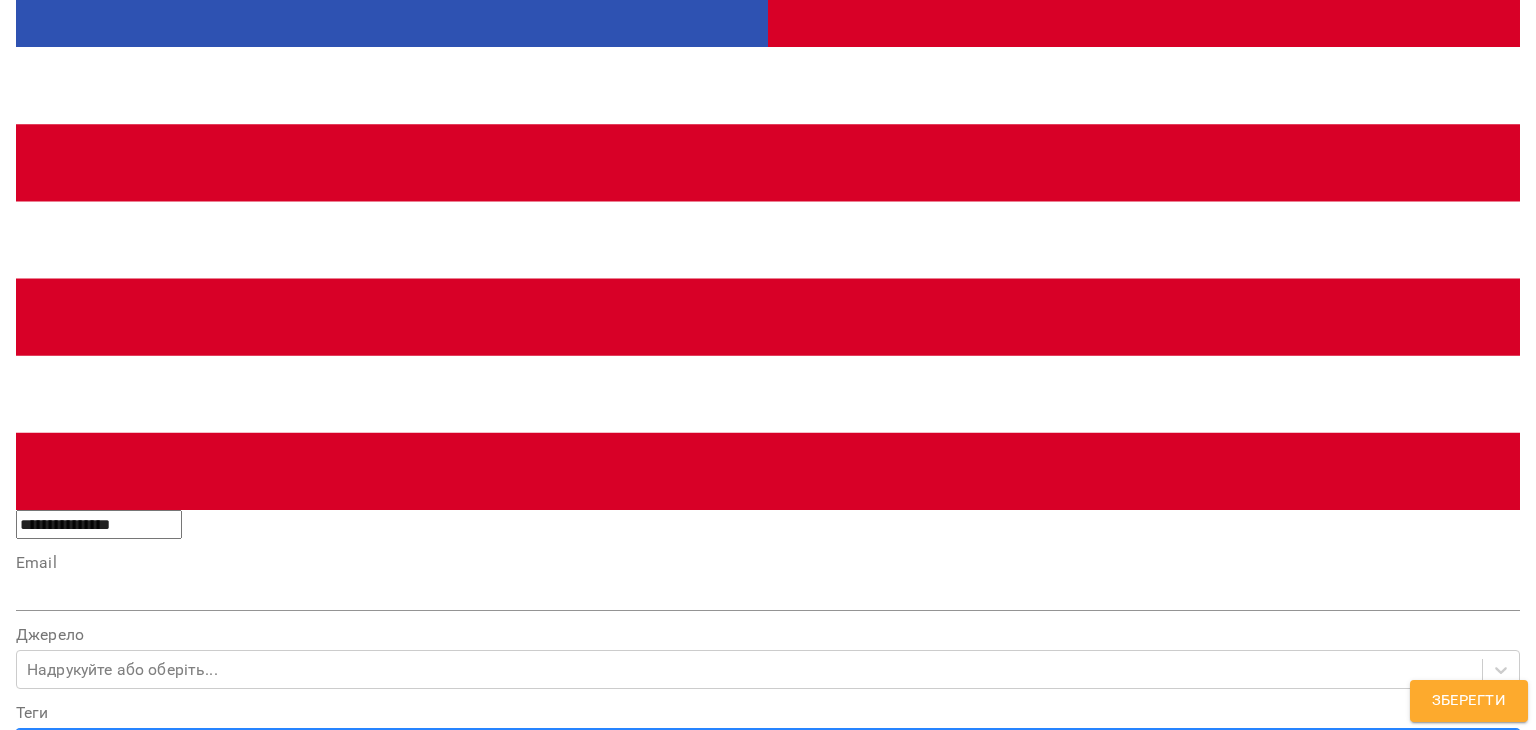 scroll, scrollTop: 1060, scrollLeft: 0, axis: vertical 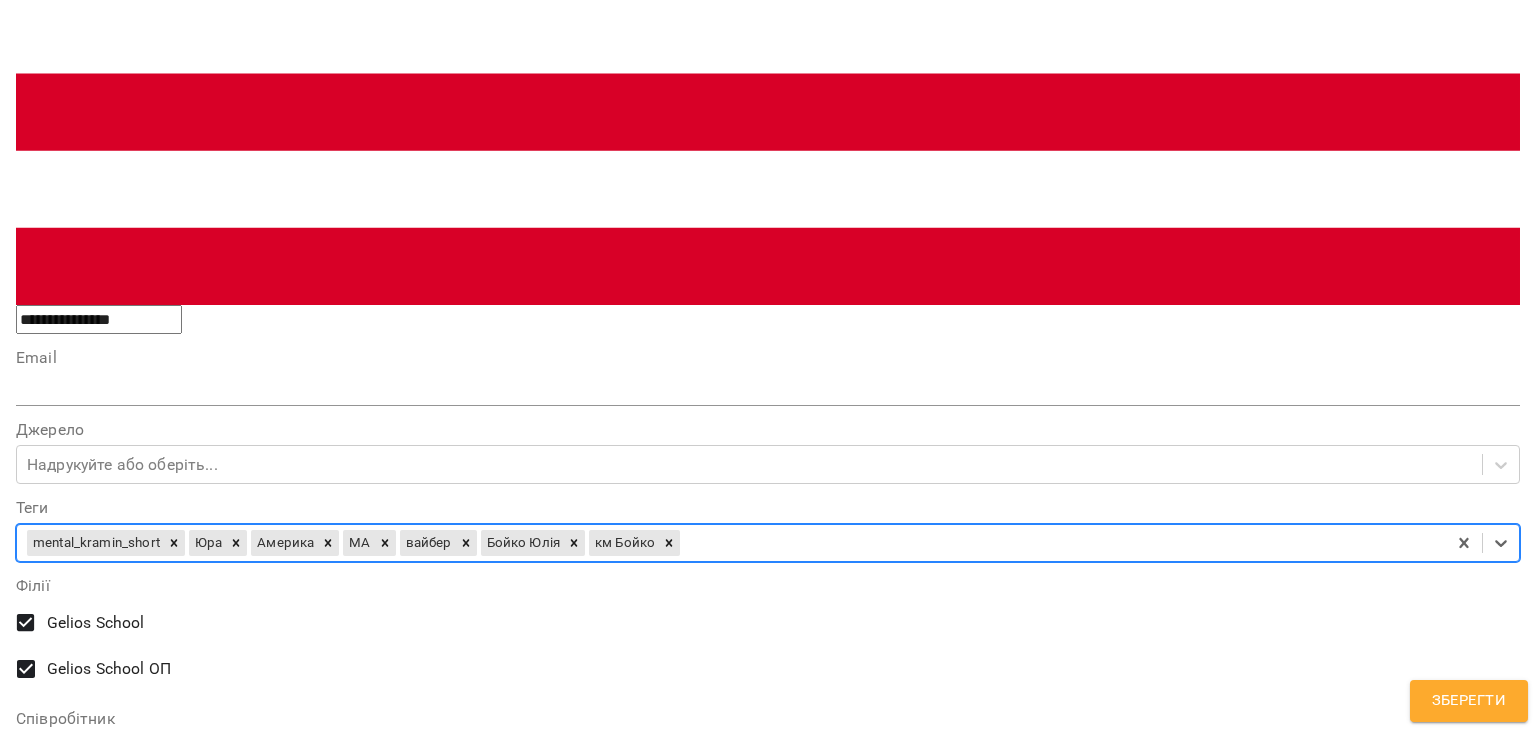 click at bounding box center (768, 1514) 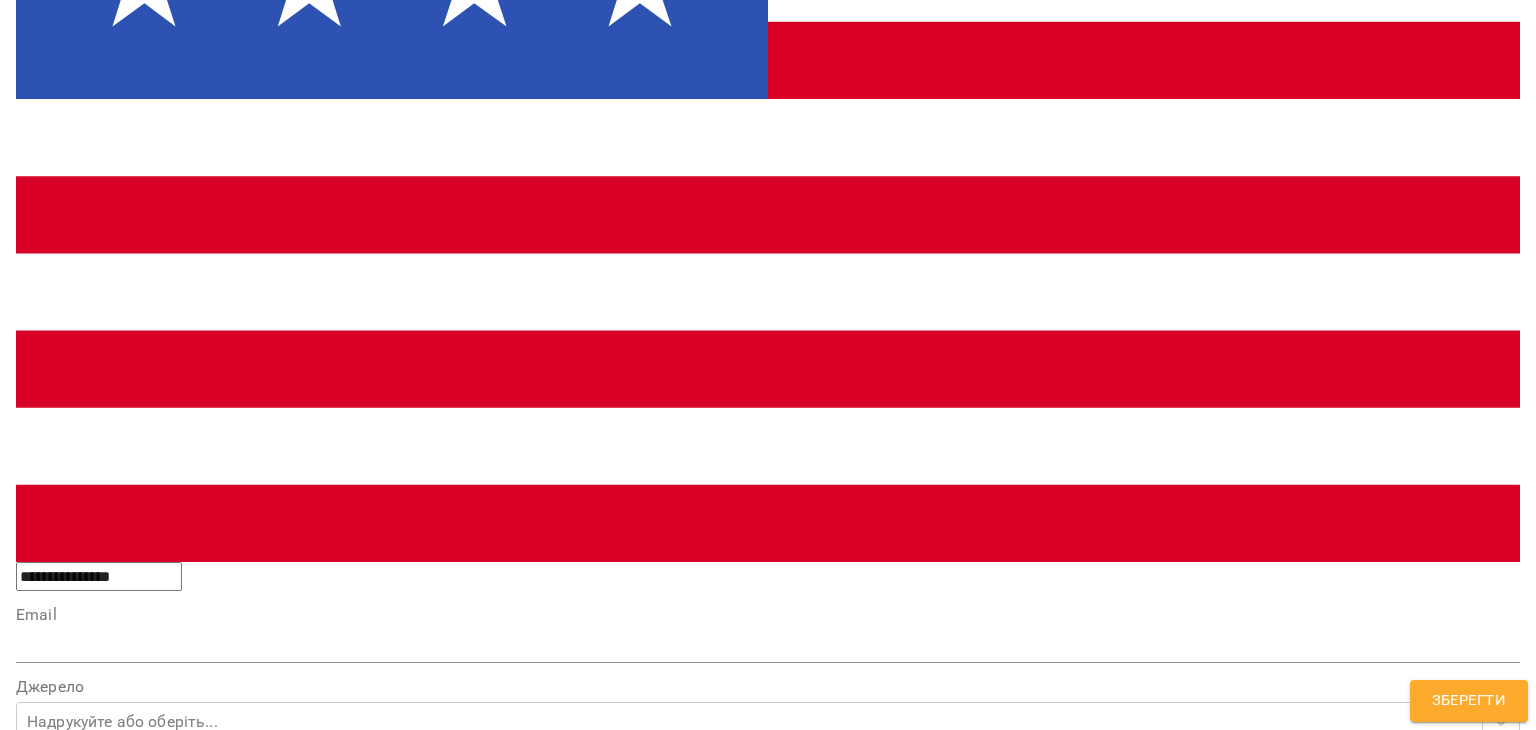 scroll, scrollTop: 1060, scrollLeft: 0, axis: vertical 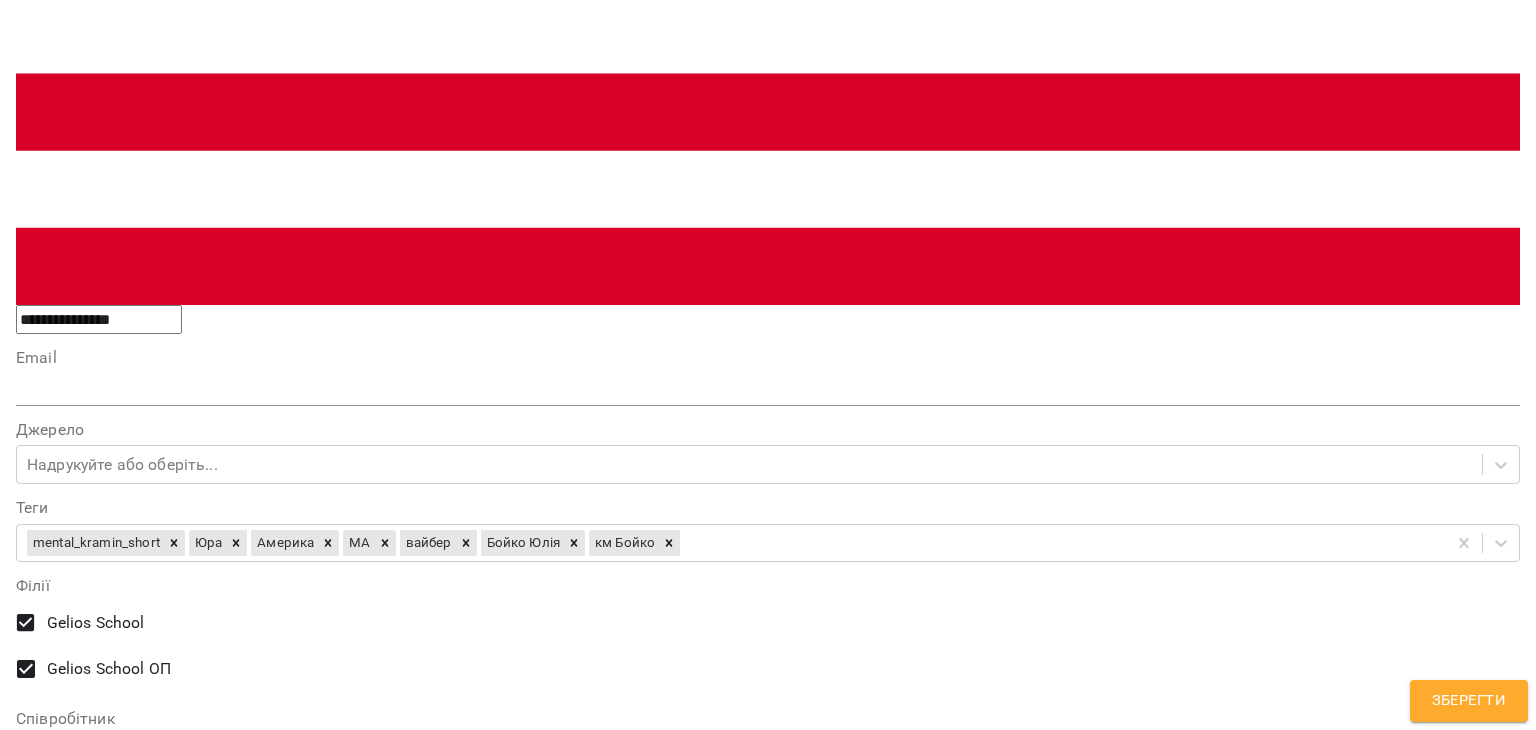 type on "**********" 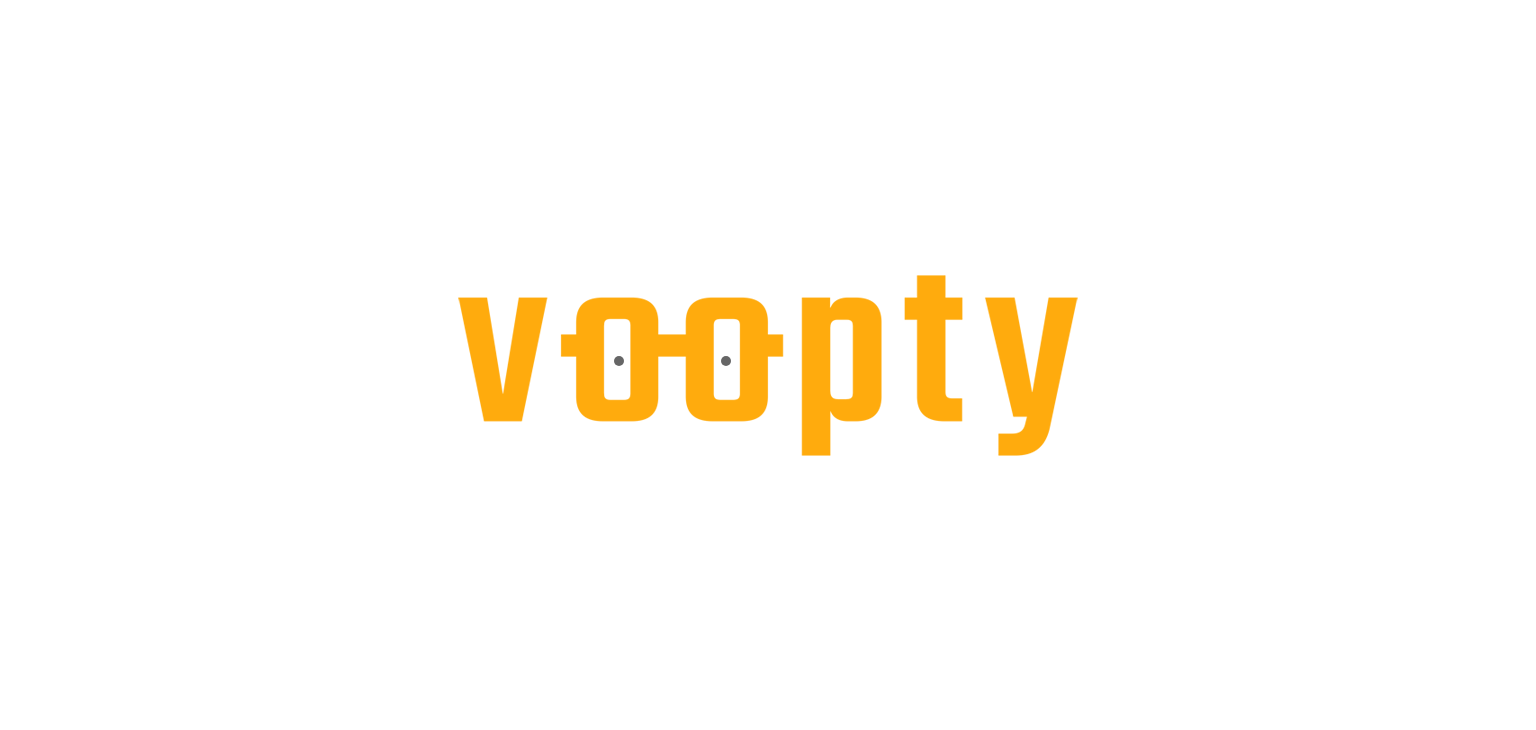 scroll, scrollTop: 0, scrollLeft: 0, axis: both 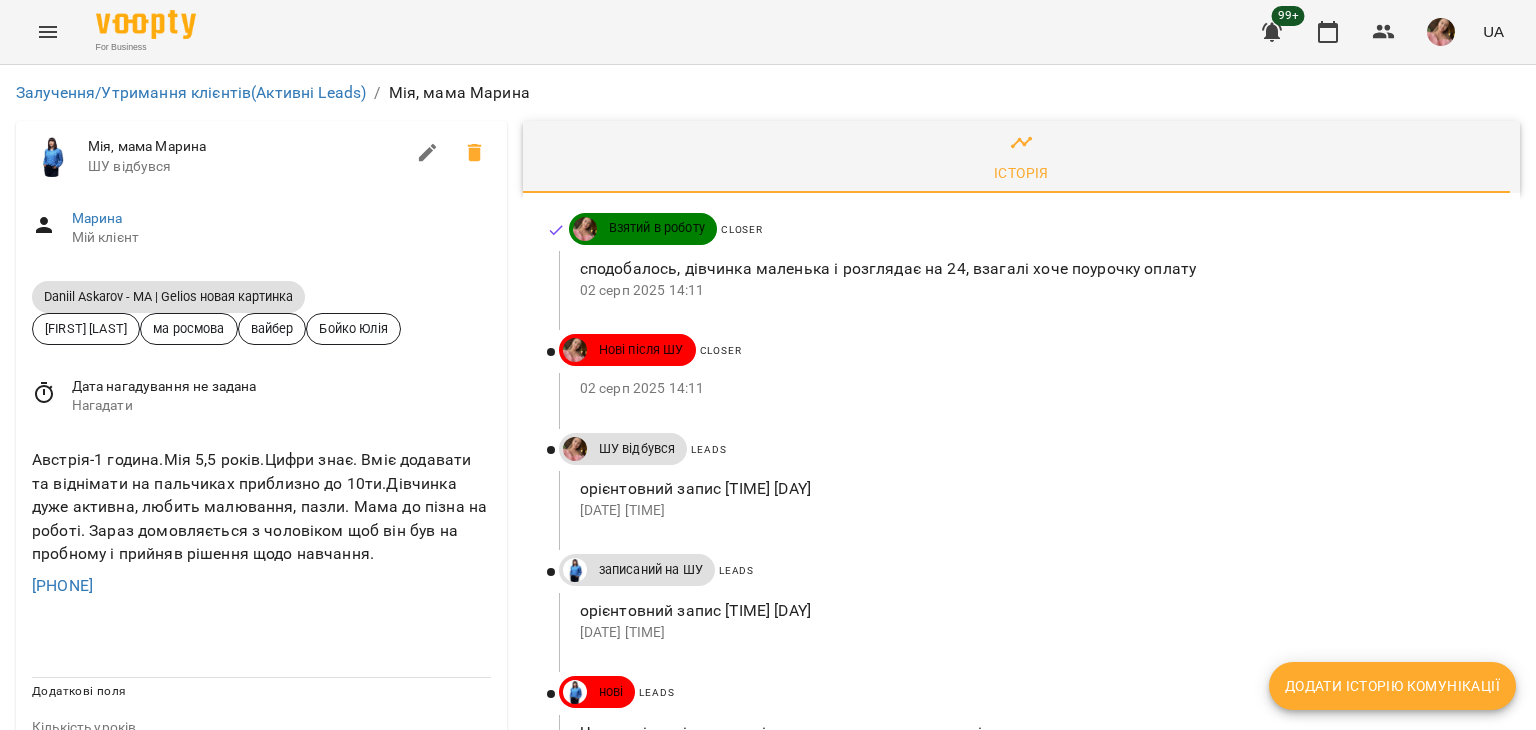 click at bounding box center (428, 153) 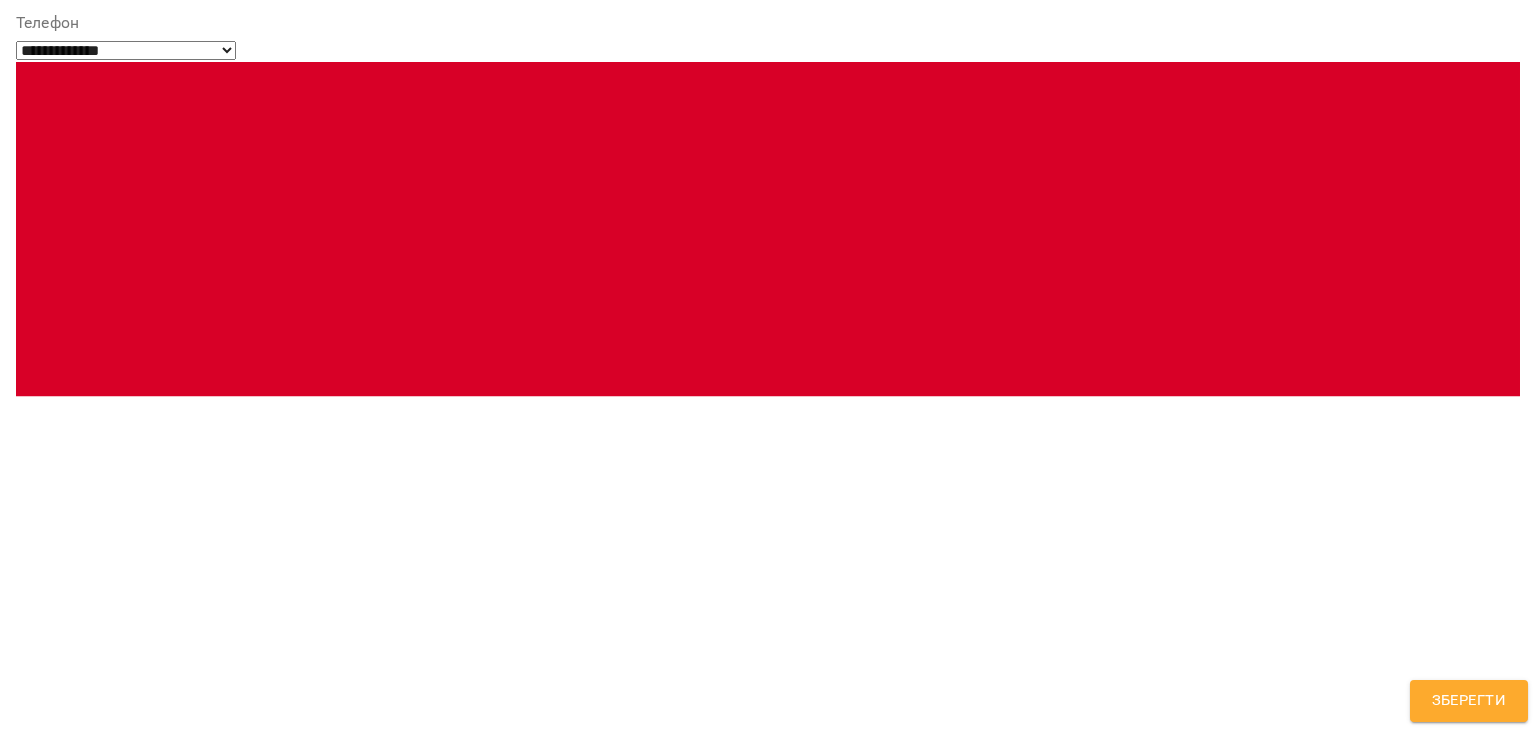 scroll, scrollTop: 260, scrollLeft: 0, axis: vertical 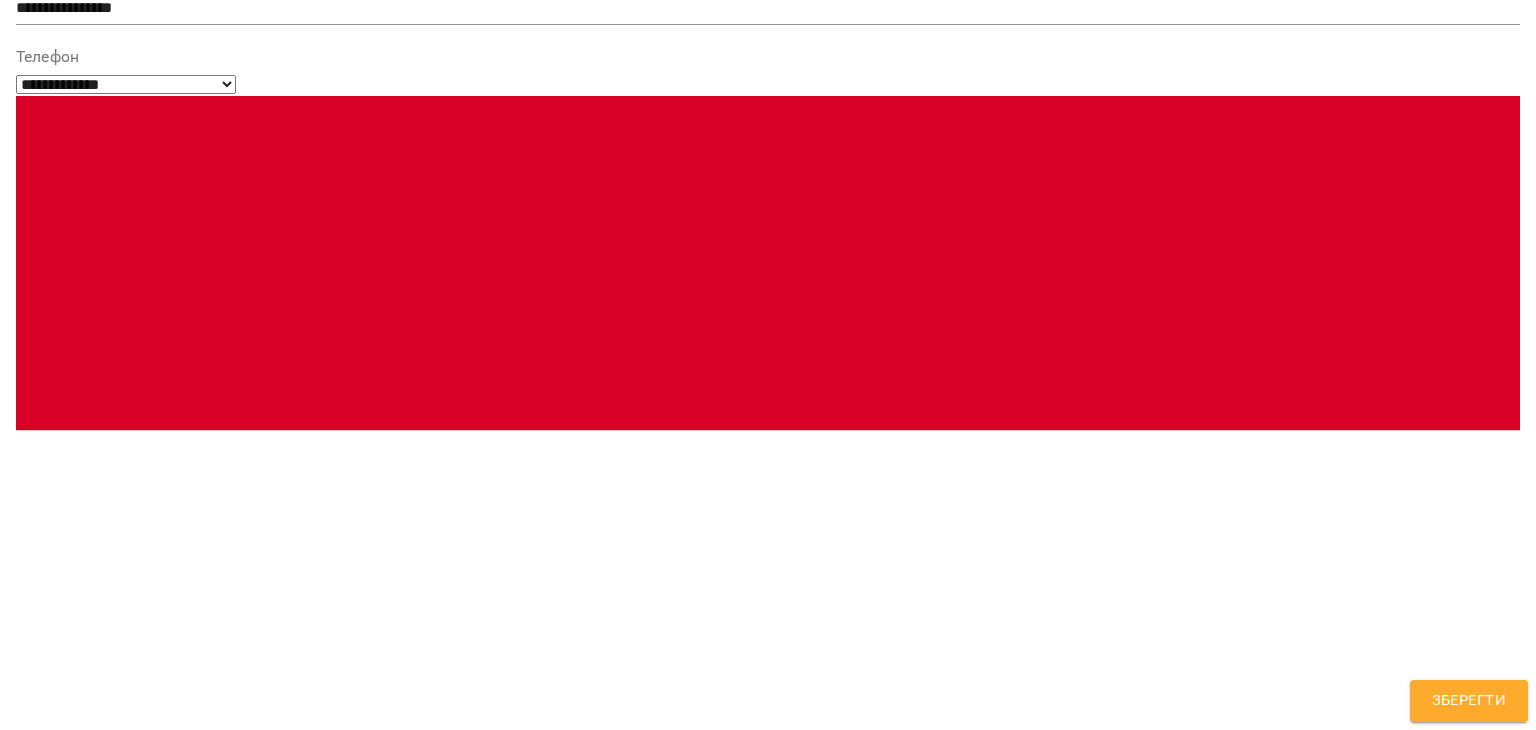 click on "Теги      option -10годин focused, 1 of 722. 718 results available. Use Up and Down to choose options, press Enter to select the currently focused option, press Escape to exit the menu, press Tab to select the option and exit the menu. Дащенко Анна ма росмова вайбер Бойко Юлія -10годин -1година -2 години -2години -6годин -7 годин -7годин -8 годин -8годин -9 годин -9годин #N/A +1 година +11 годин +2 години +4 години +місяць в подарунок 0102 0103 0104 0105 0107 0112 0201 0203 0204 0205 0206 0207 0212 0301 0302 0303 0304 0305 0306 0307 0312 0401 0402 0403 0404 0405 0406 0407 0412 0502 0503 0504 0505 0506 0507 0508 0512 0601 0602 0603 0604 0605 0606 0607 0612 0701 0702 0703 0704 0706 0707 0712 0801 0802 0803 0804 0805 0806 0807 0812 0901 0902 0903 0904 0905 0906 0907 0912 10 год різниці 1001 1002 1003 1004 1005 1006 1007 1012 1101 1102 1103 1104 1105 1106 1107" at bounding box center (768, 1325) 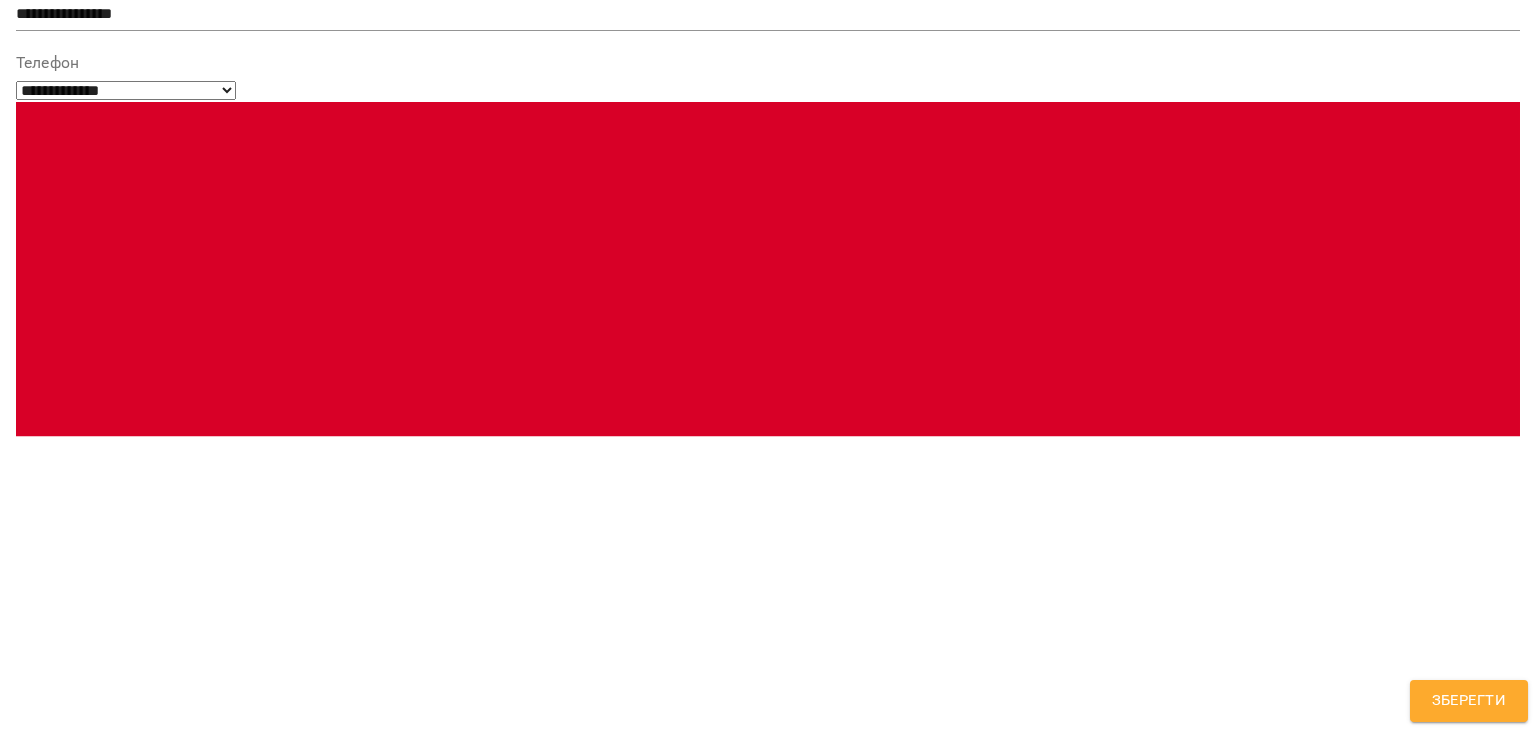 type on "**" 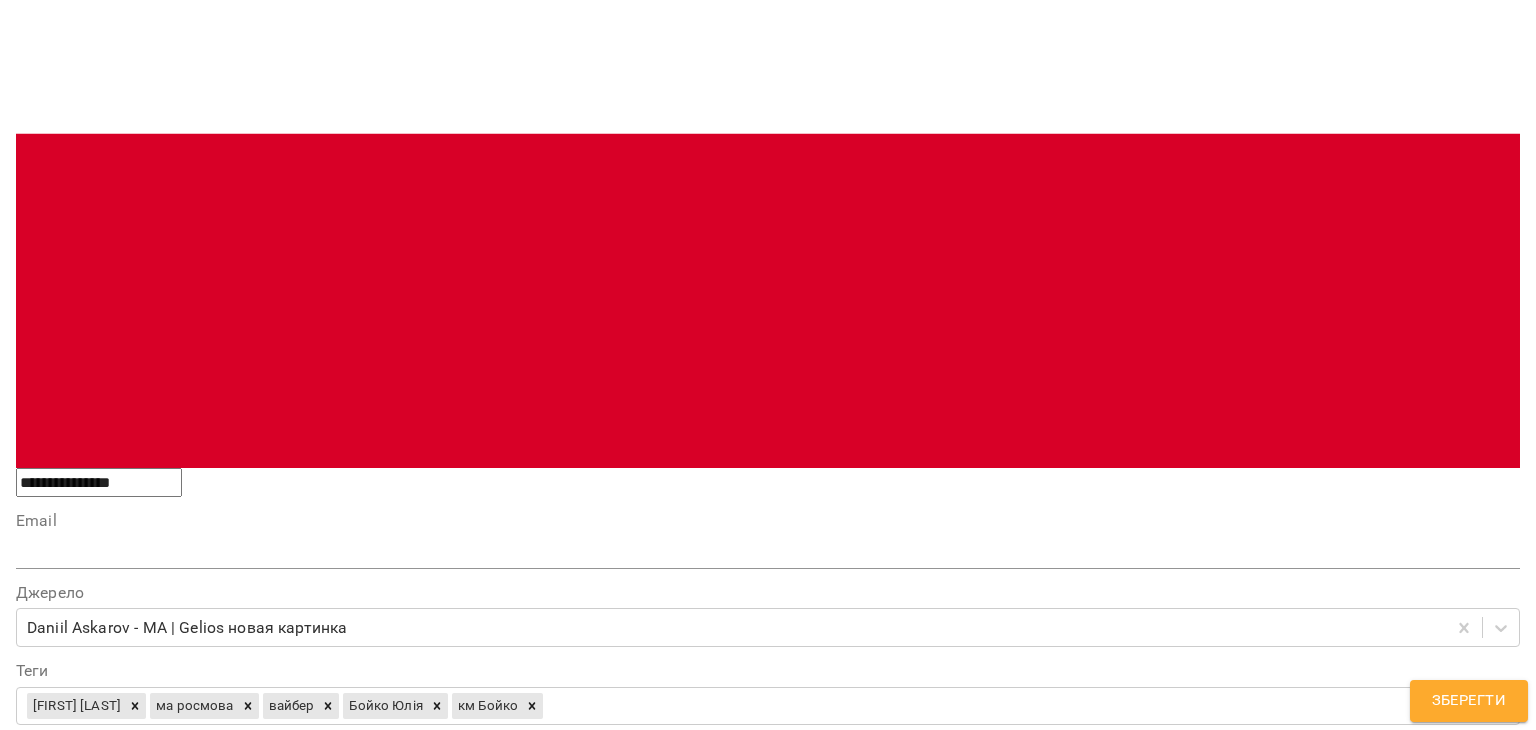 scroll, scrollTop: 1060, scrollLeft: 0, axis: vertical 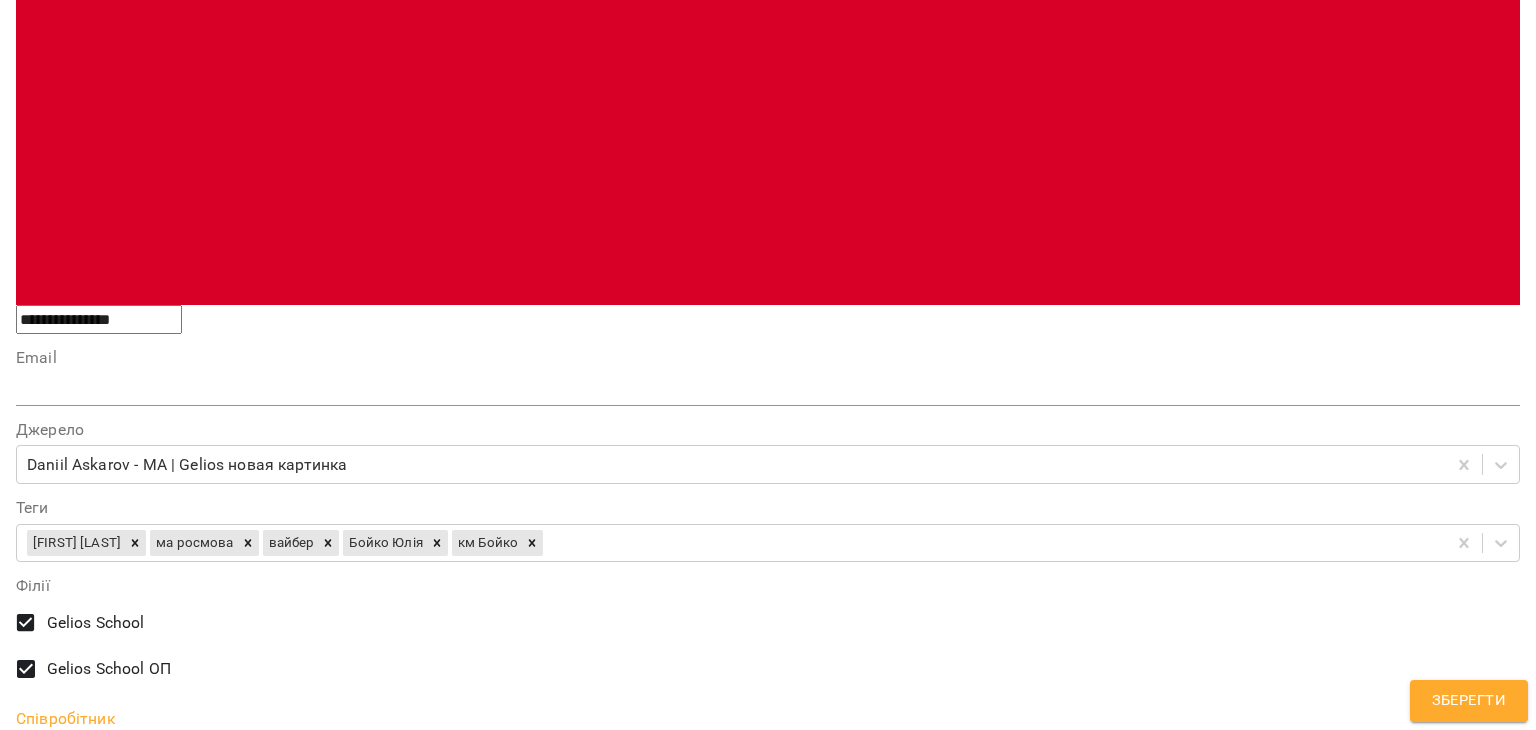 click at bounding box center [768, 1439] 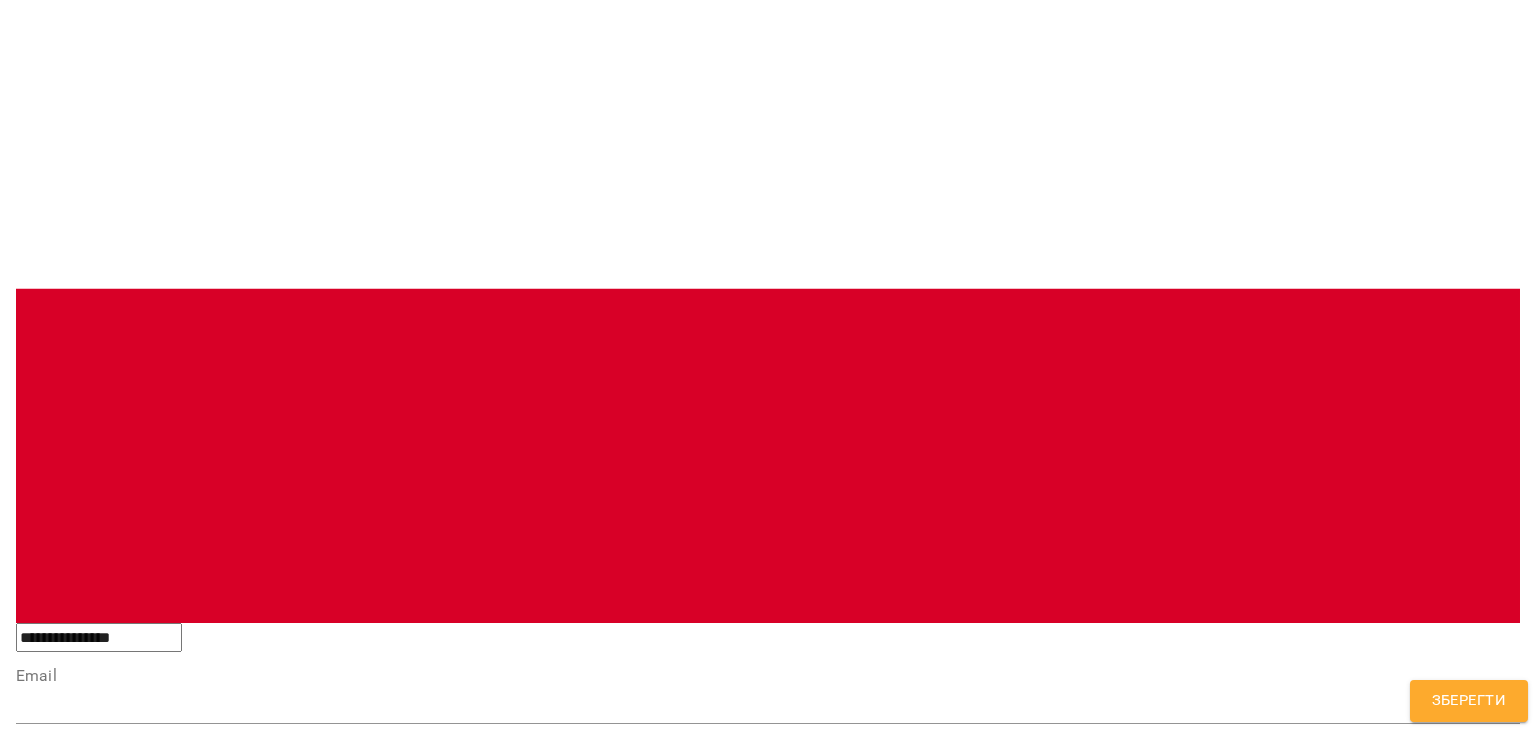 scroll, scrollTop: 960, scrollLeft: 0, axis: vertical 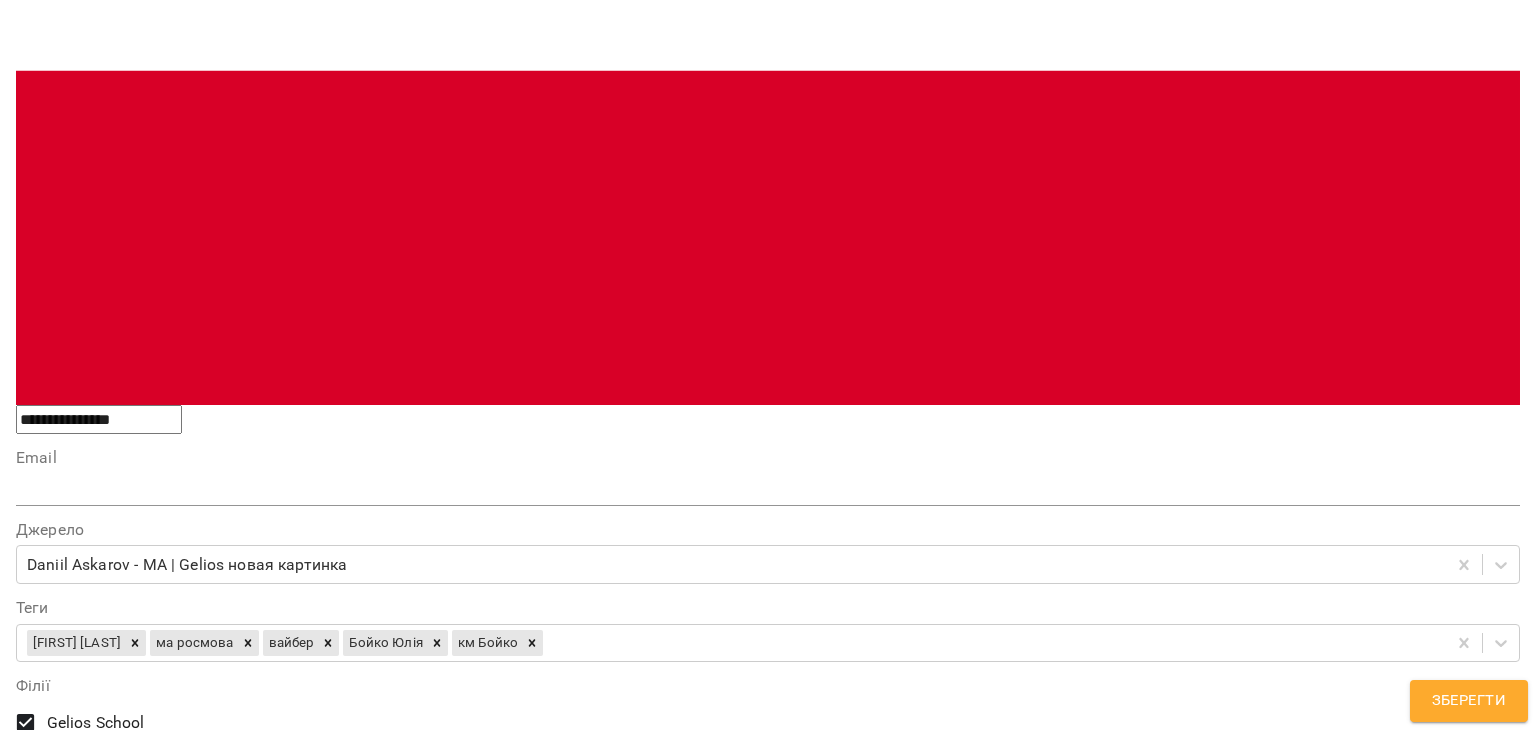 type on "**********" 